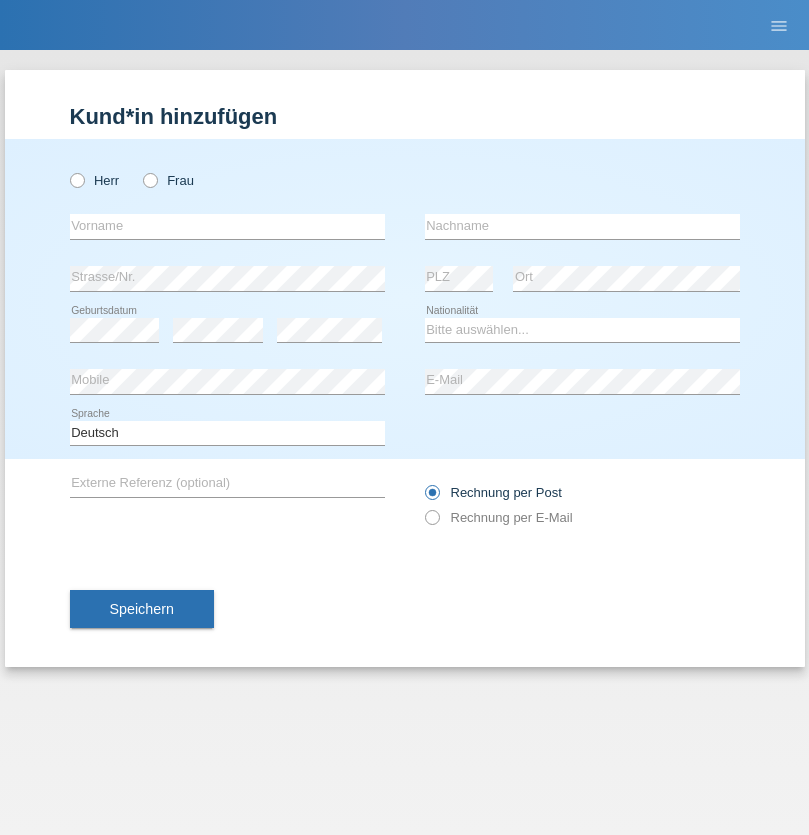 scroll, scrollTop: 0, scrollLeft: 0, axis: both 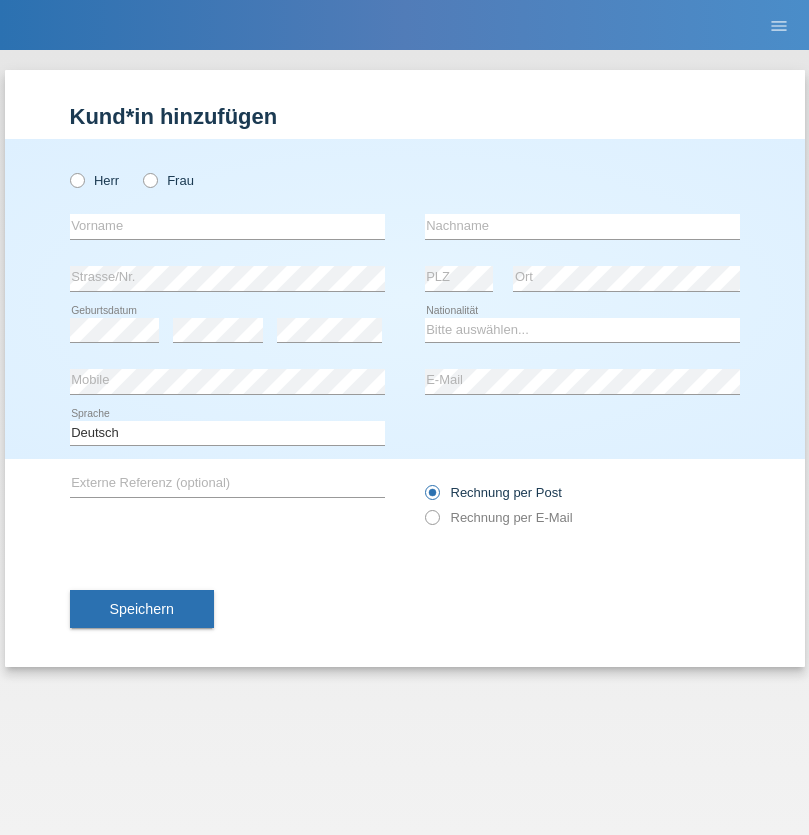 radio on "true" 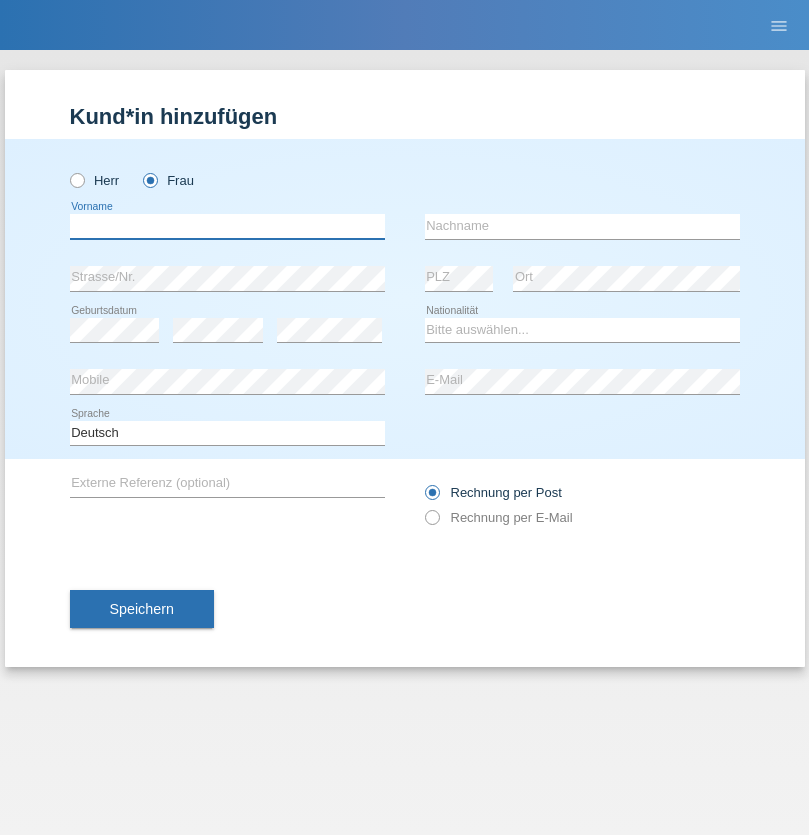 click at bounding box center (227, 226) 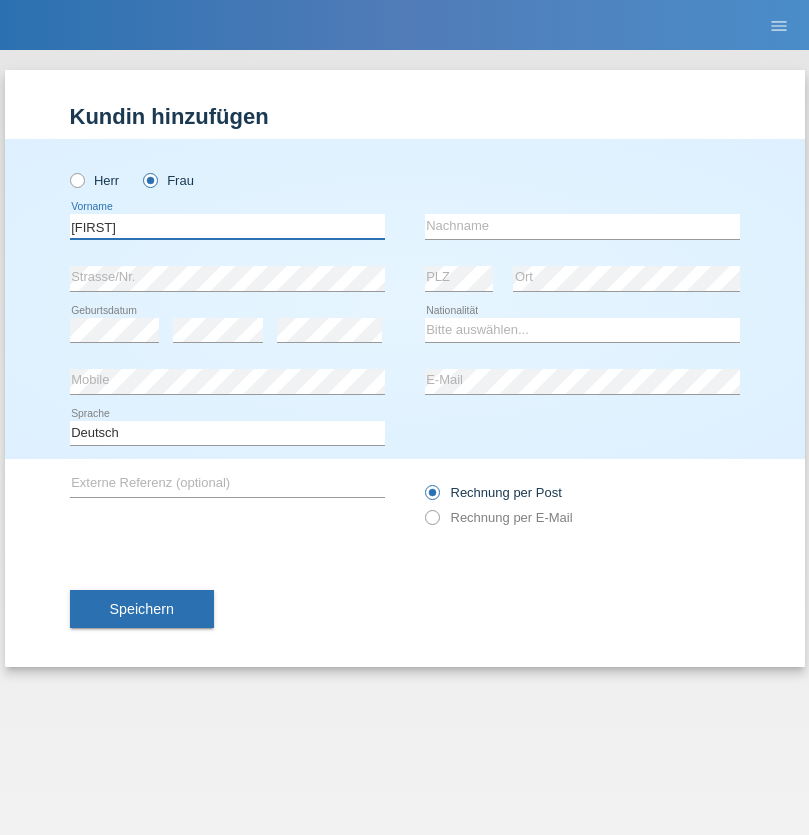 type on "[NAME]" 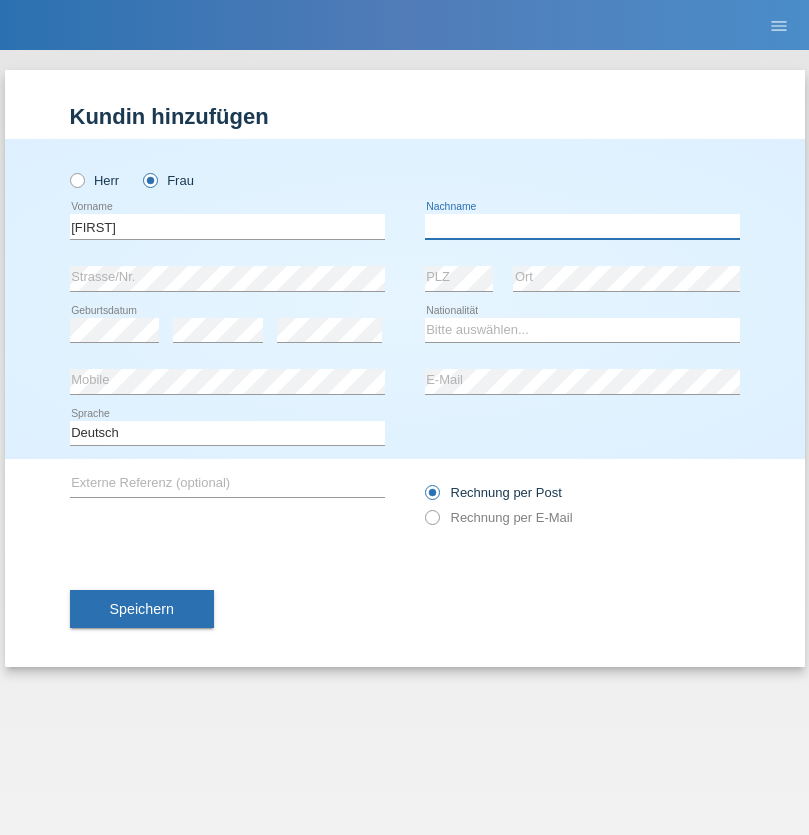 click at bounding box center (582, 226) 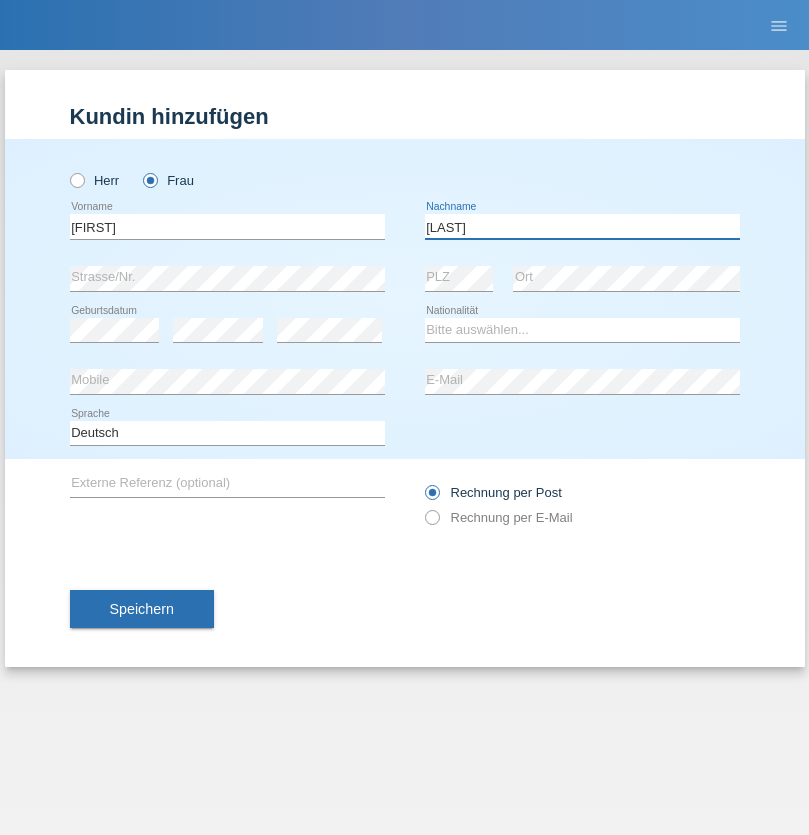 type on "Maliqi" 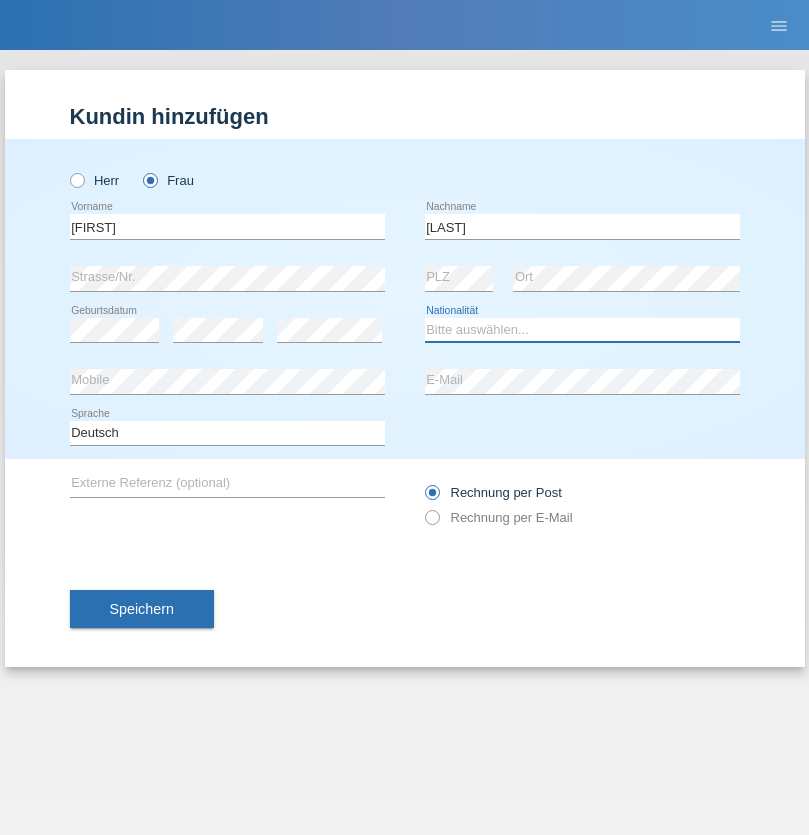 select on "CH" 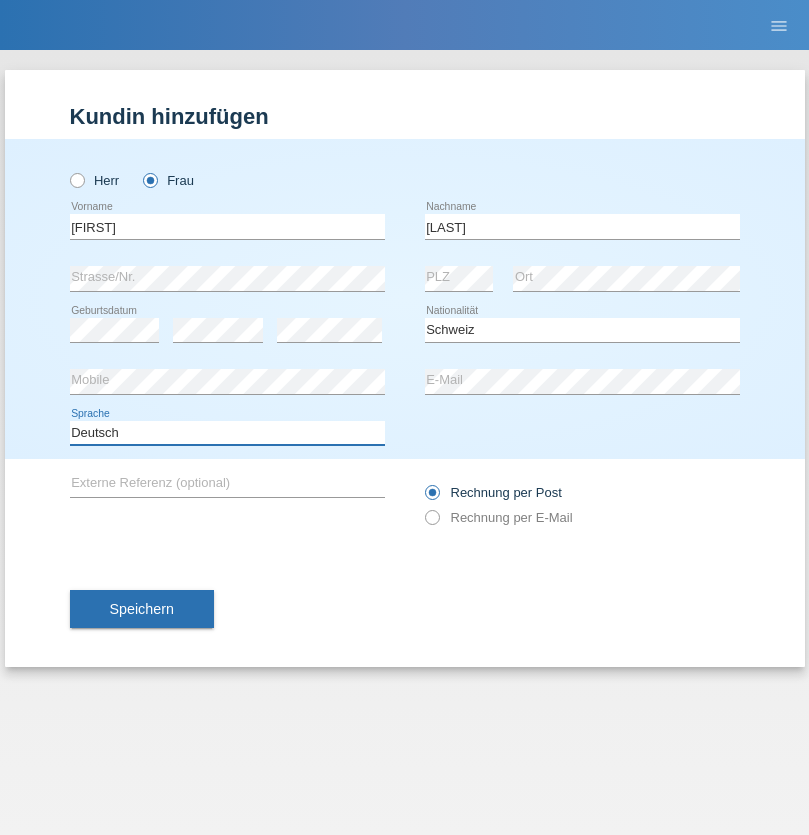 select on "en" 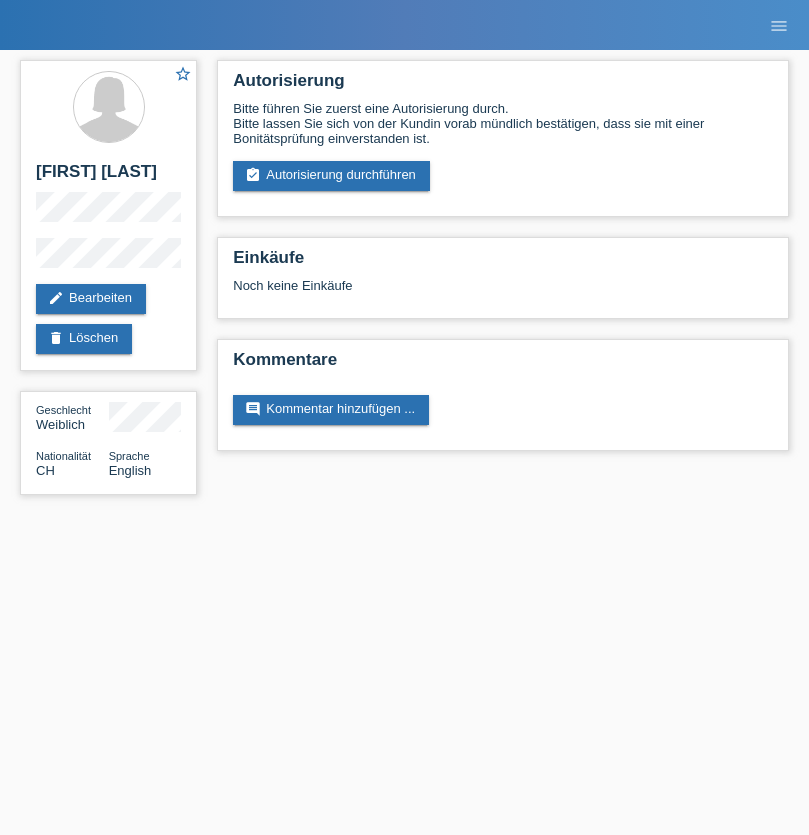 scroll, scrollTop: 0, scrollLeft: 0, axis: both 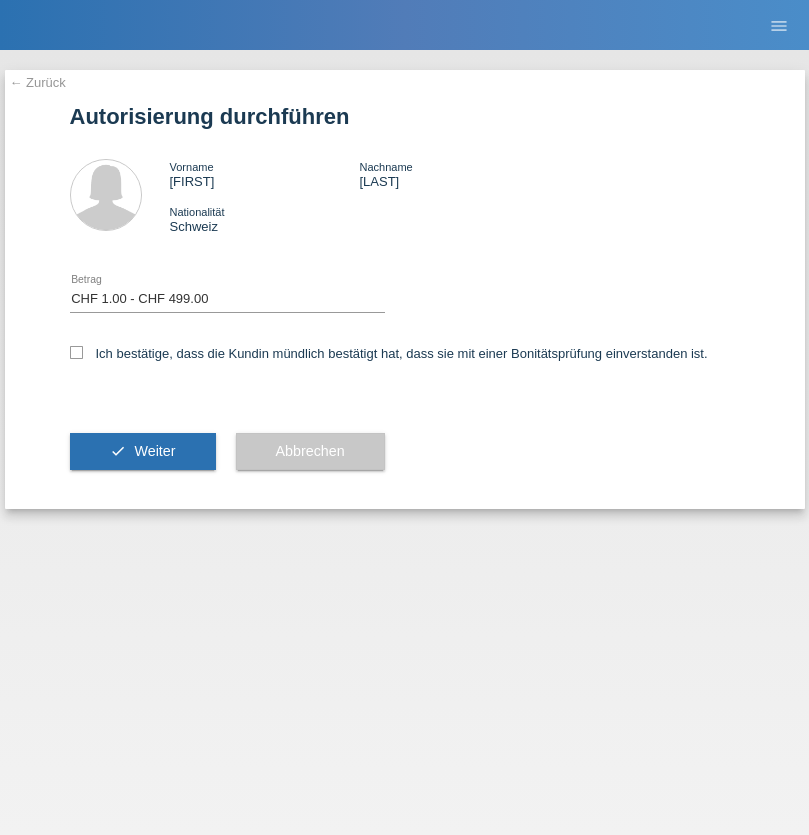 select on "1" 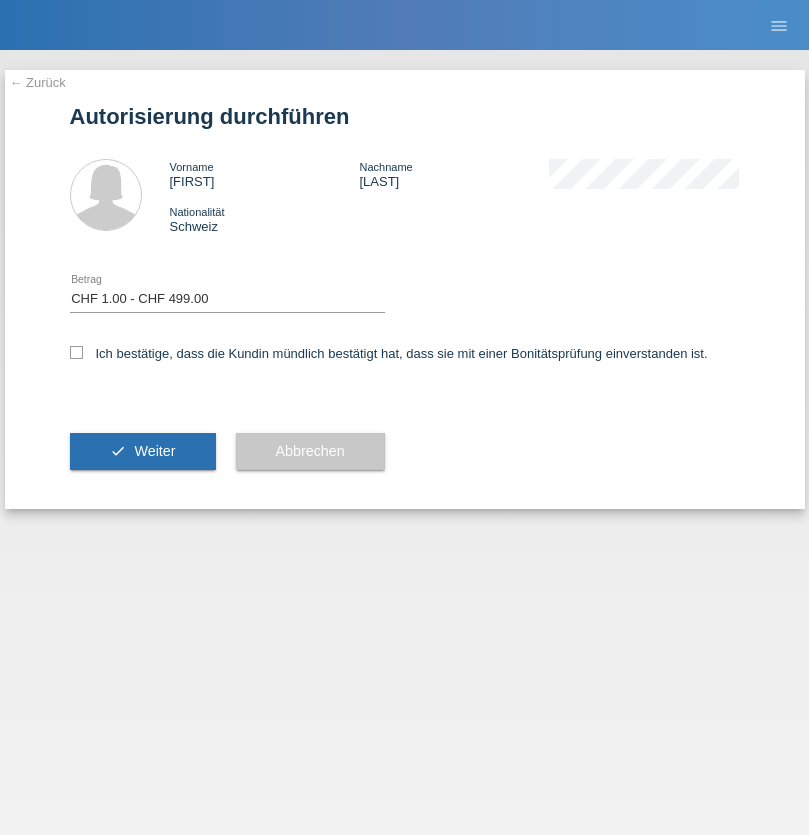 checkbox on "true" 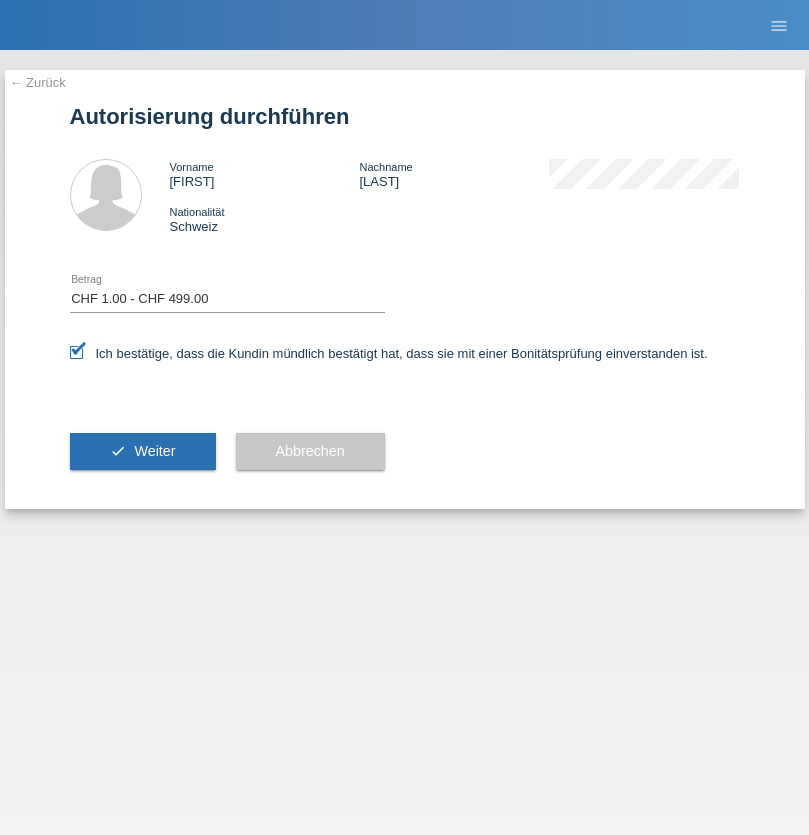 scroll, scrollTop: 0, scrollLeft: 0, axis: both 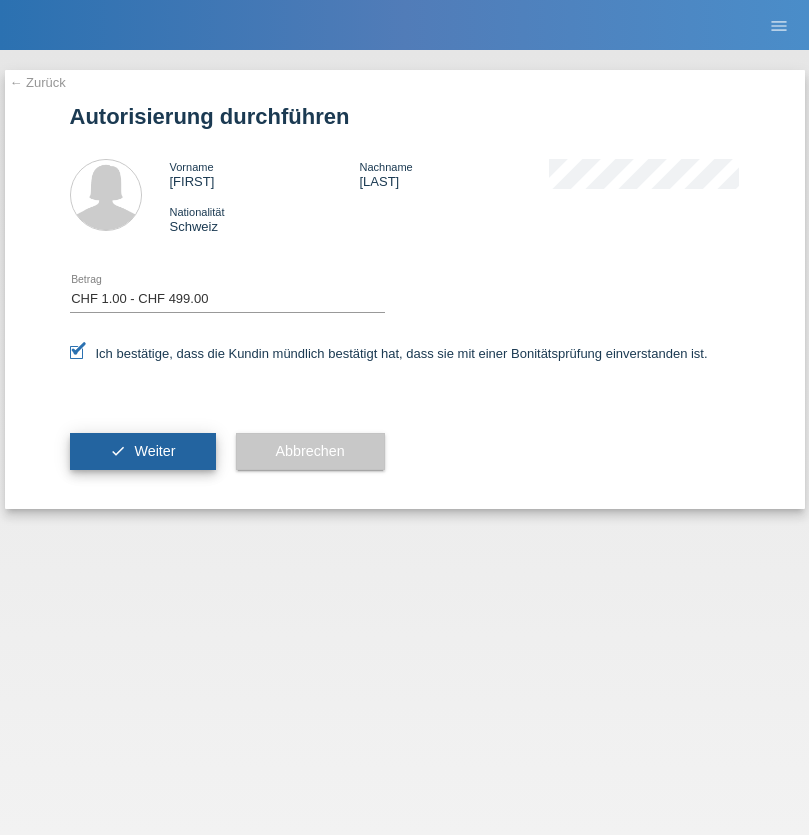 click on "Weiter" at bounding box center [154, 451] 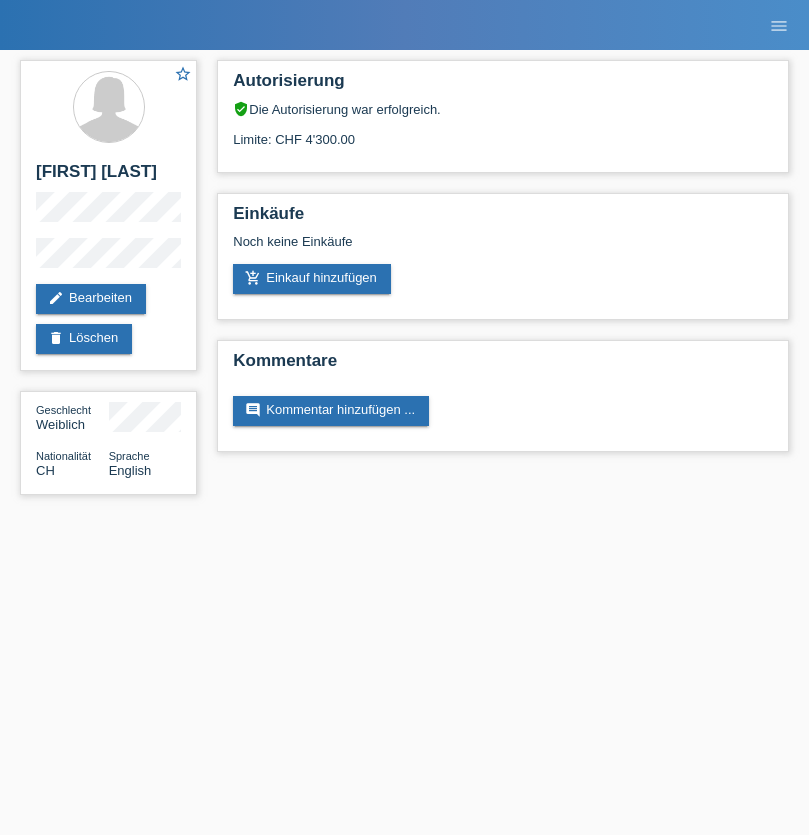 scroll, scrollTop: 0, scrollLeft: 0, axis: both 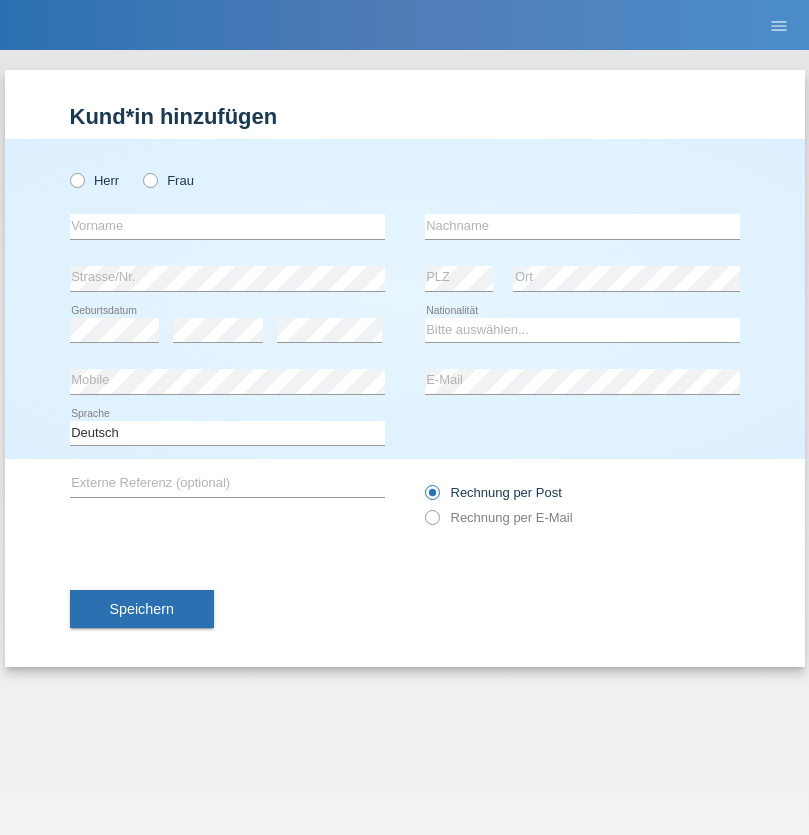 radio on "true" 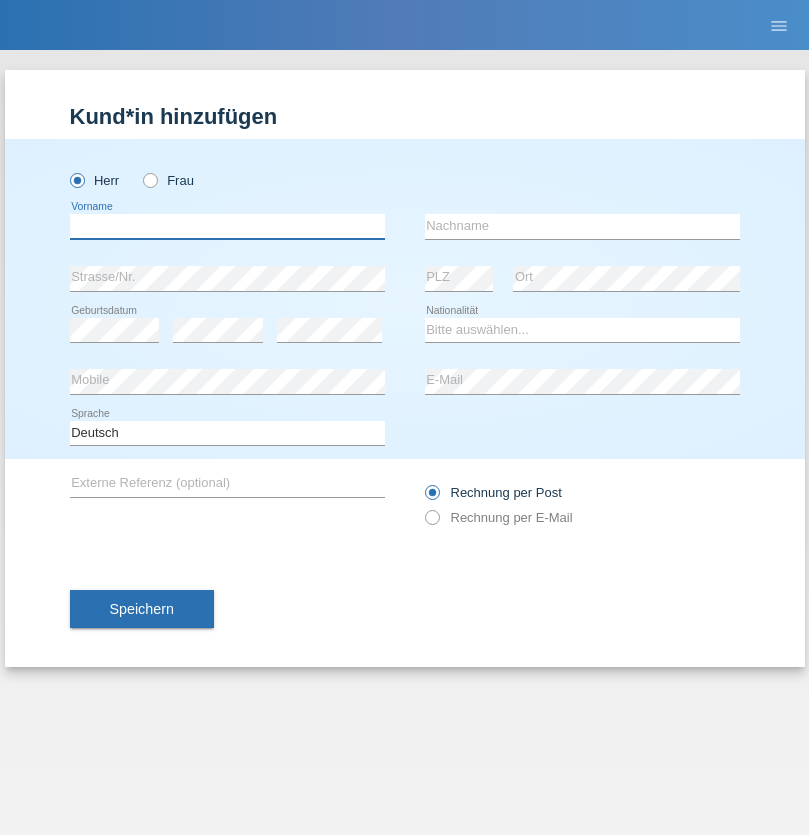 click at bounding box center (227, 226) 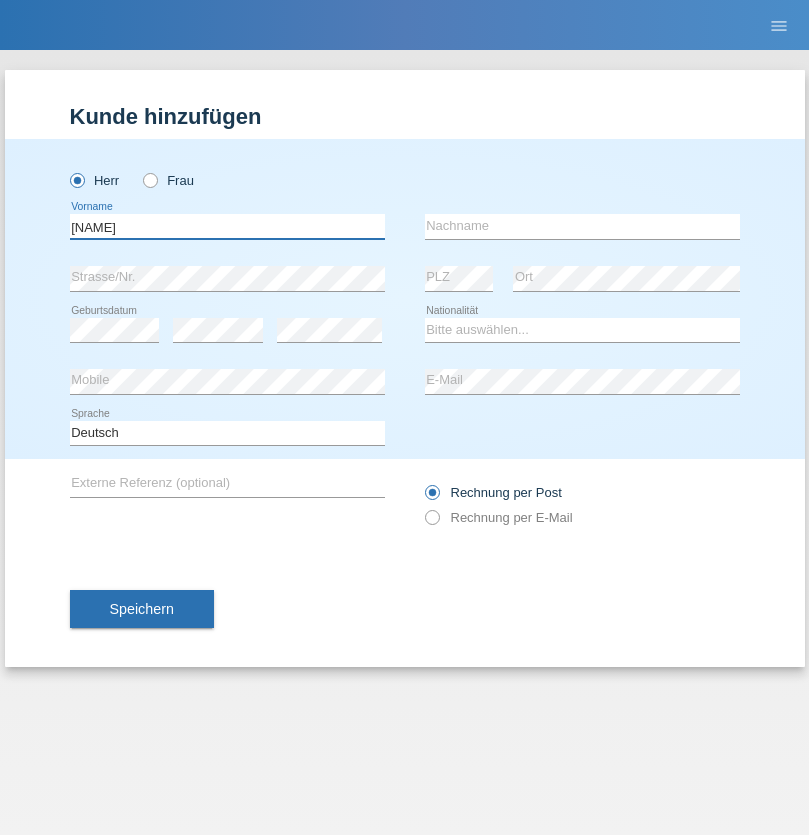 type on "Fljakerim" 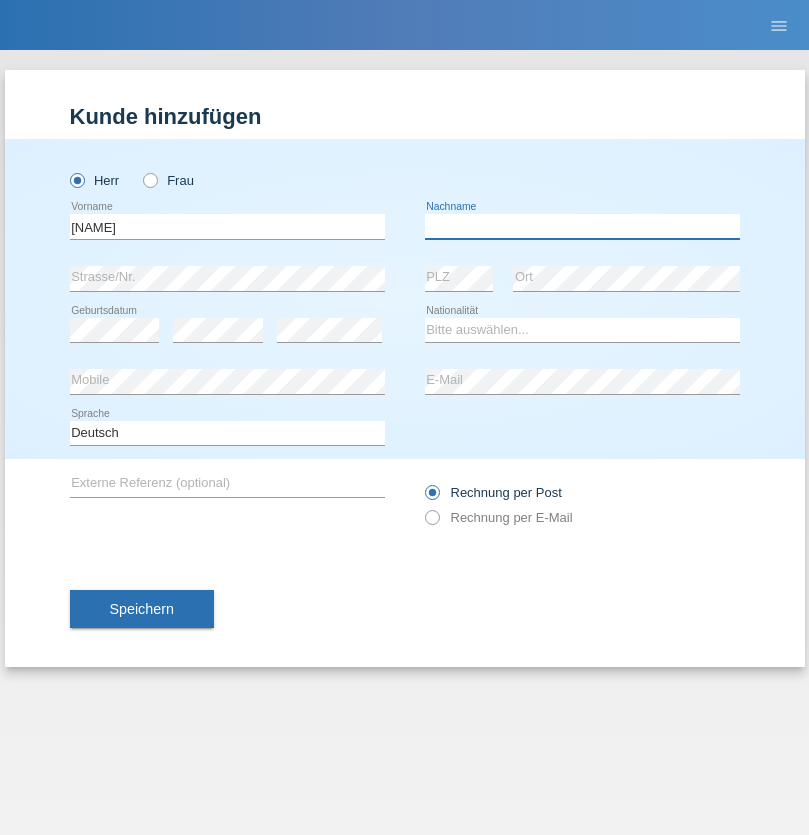 click at bounding box center (582, 226) 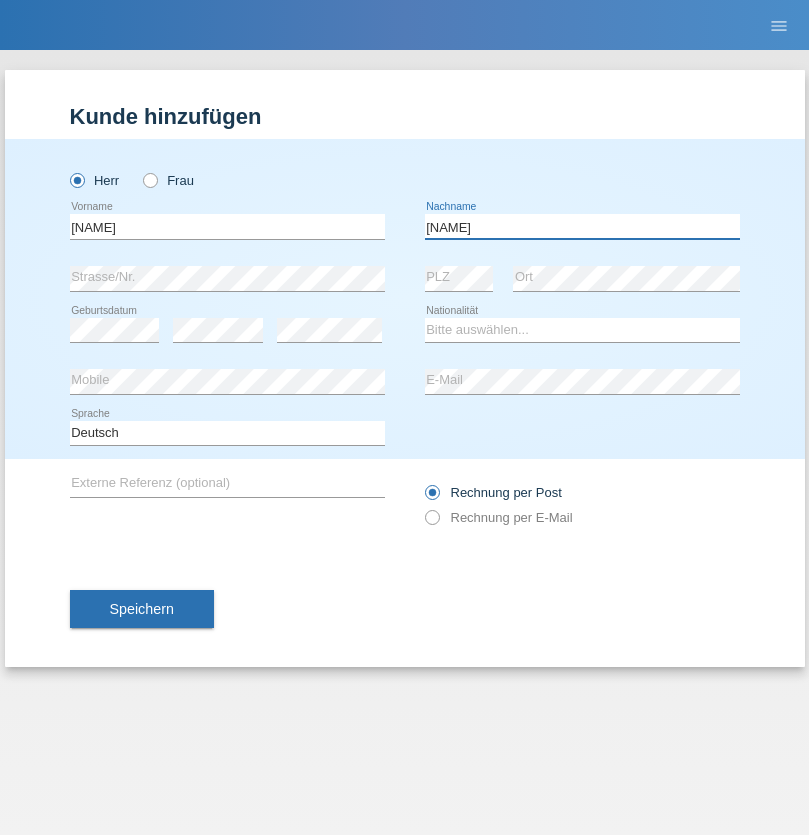 type on "[LAST]" 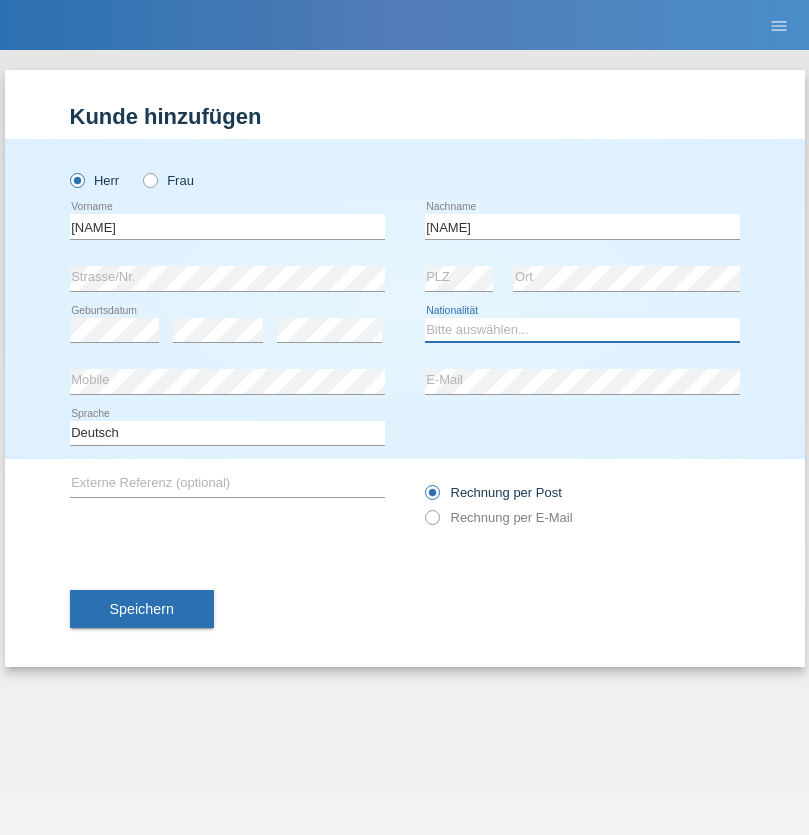 select on "MK" 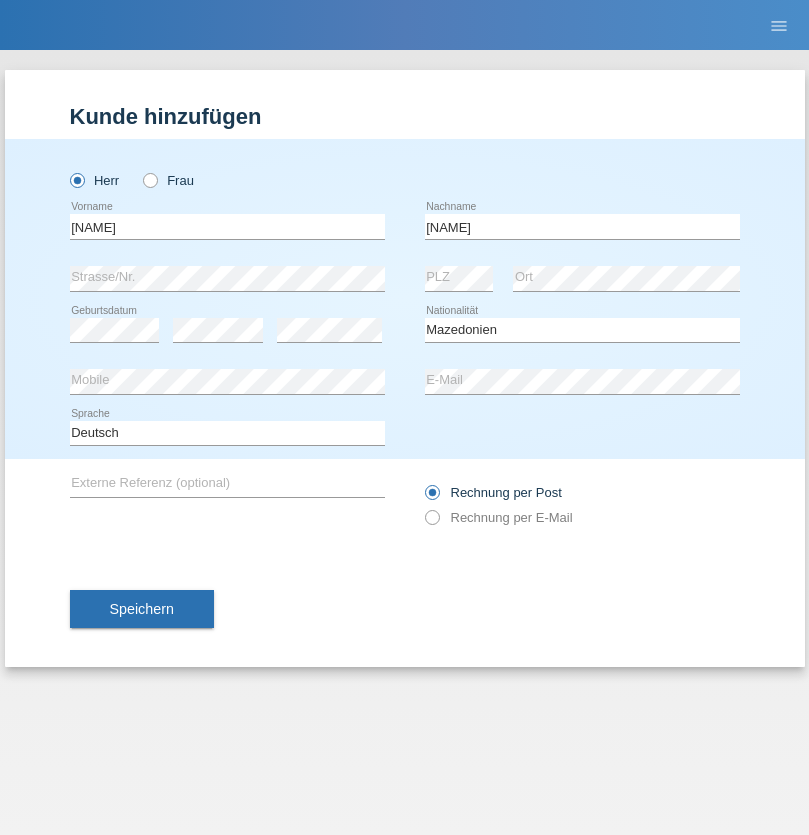 select on "C" 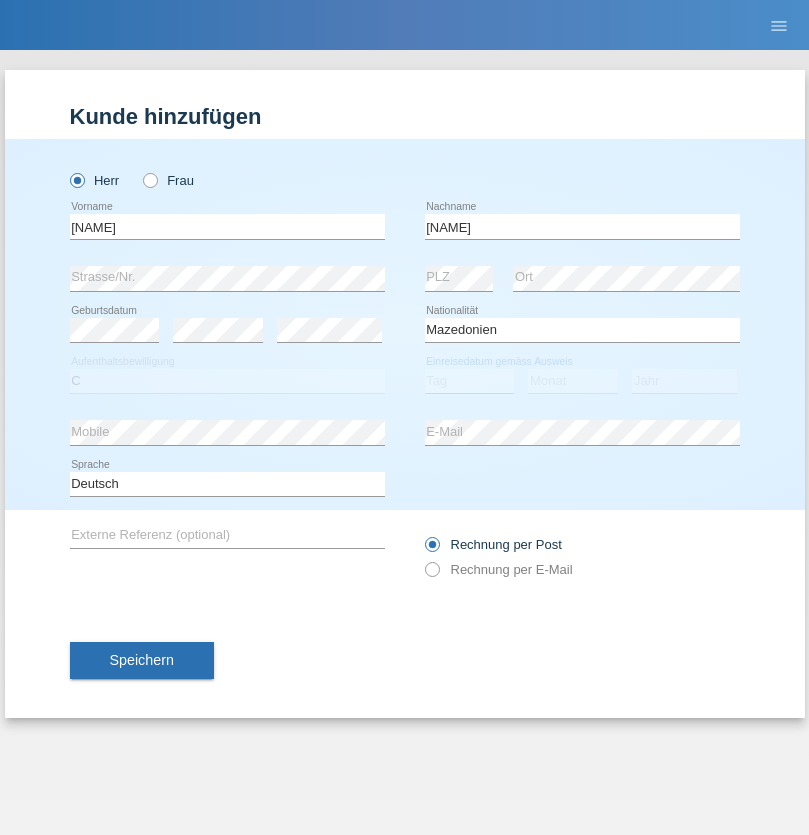 select on "03" 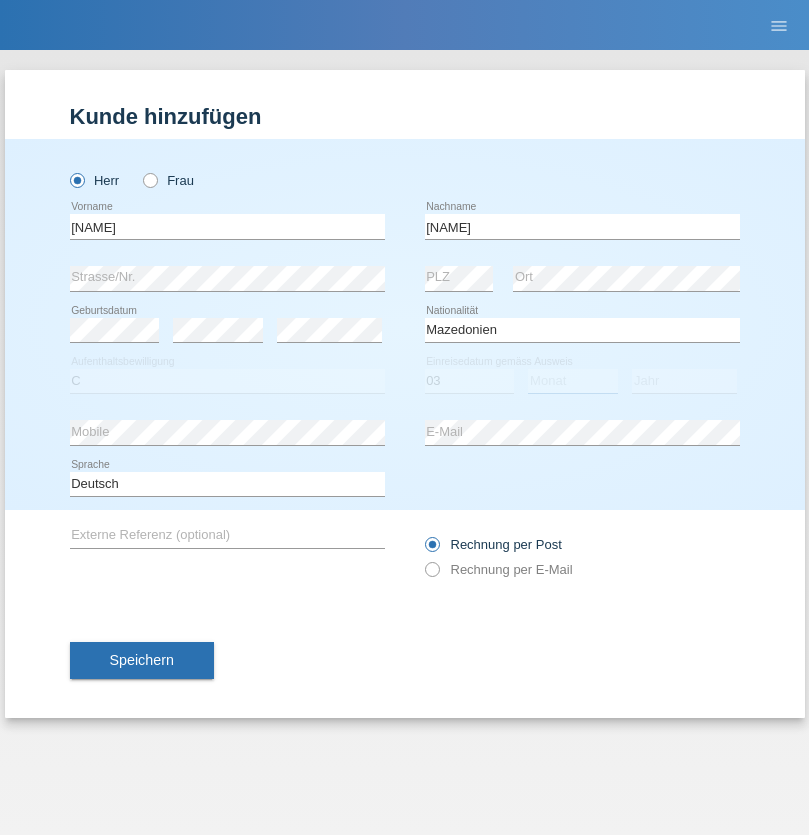 select on "06" 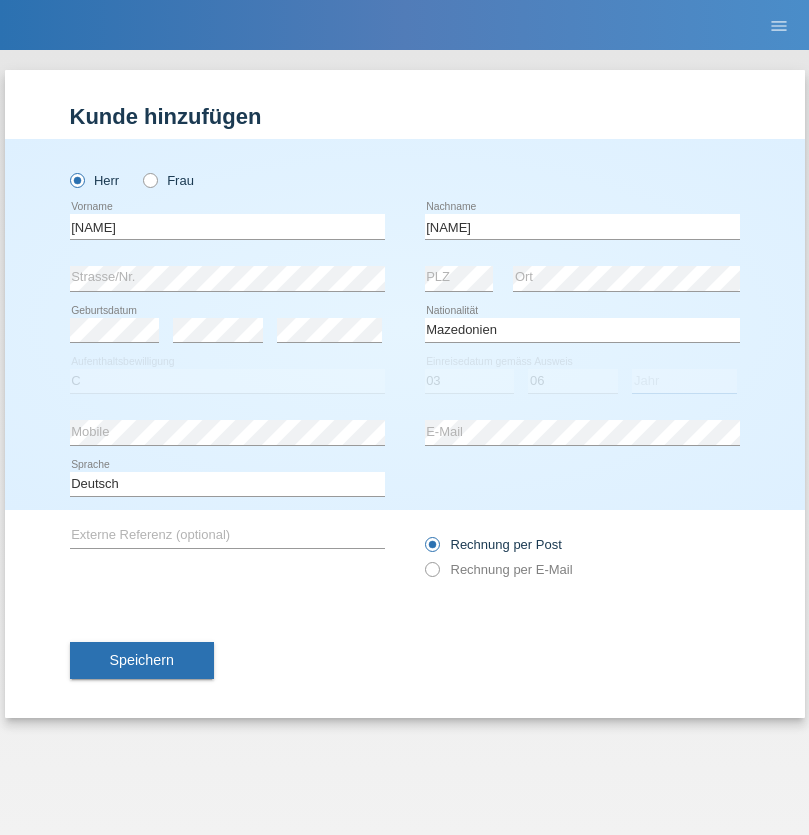 select on "2001" 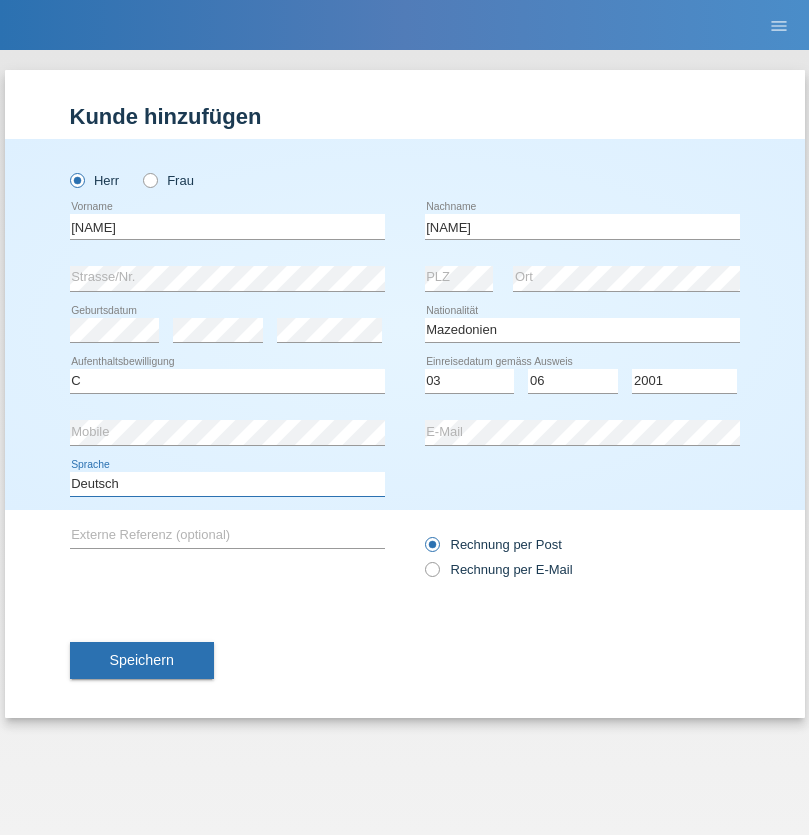select on "en" 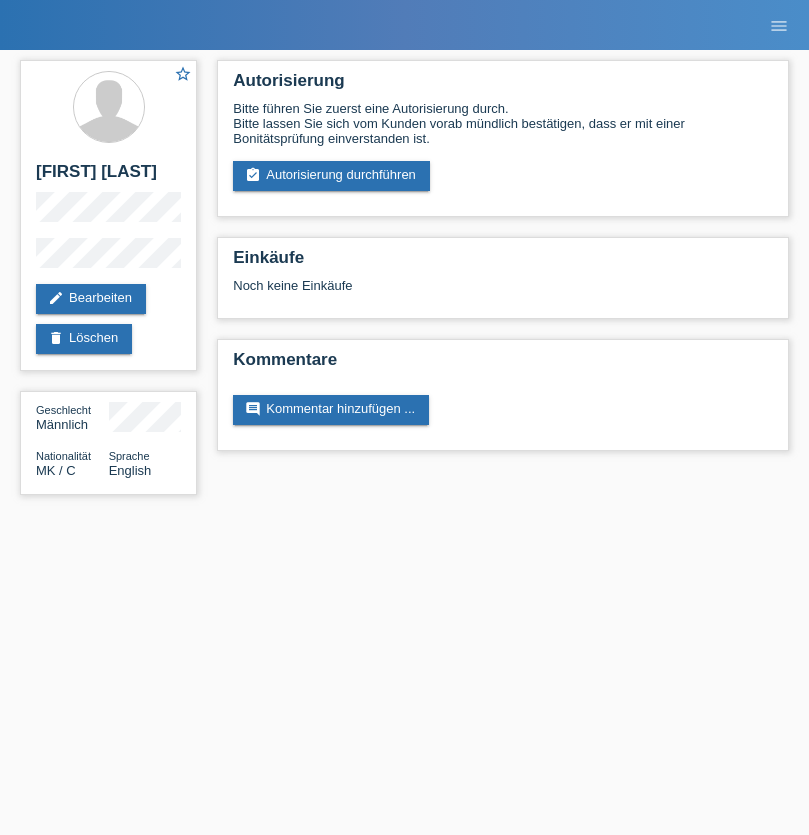 scroll, scrollTop: 0, scrollLeft: 0, axis: both 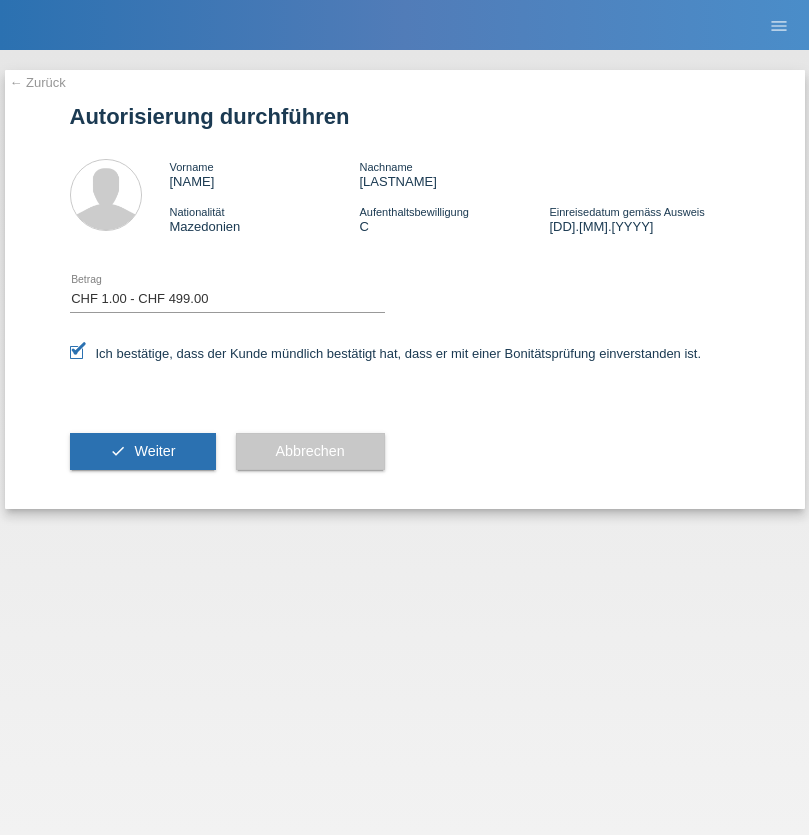 select on "1" 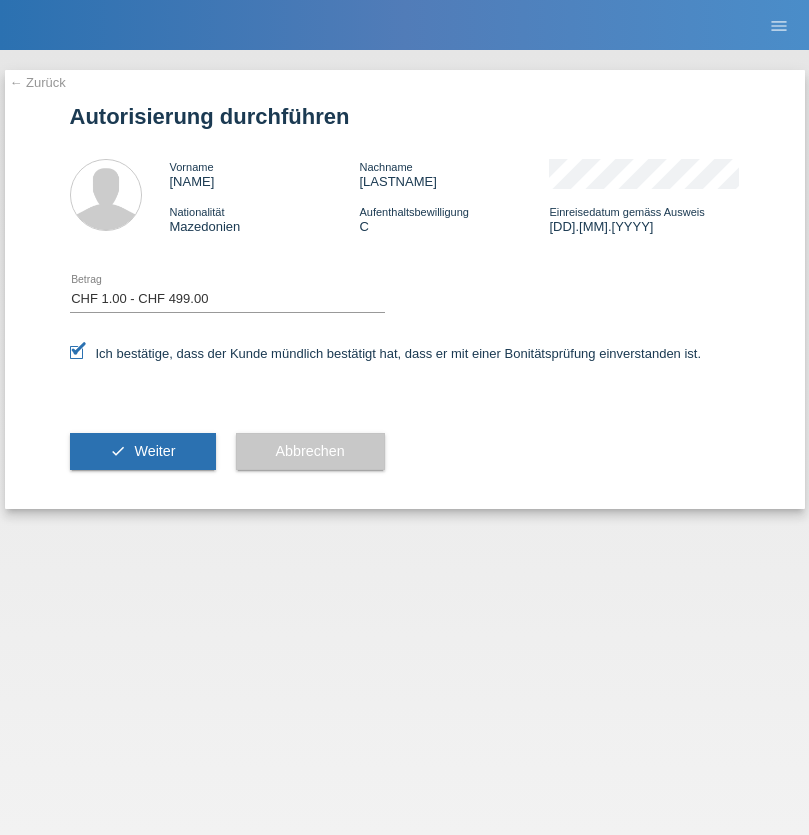 scroll, scrollTop: 0, scrollLeft: 0, axis: both 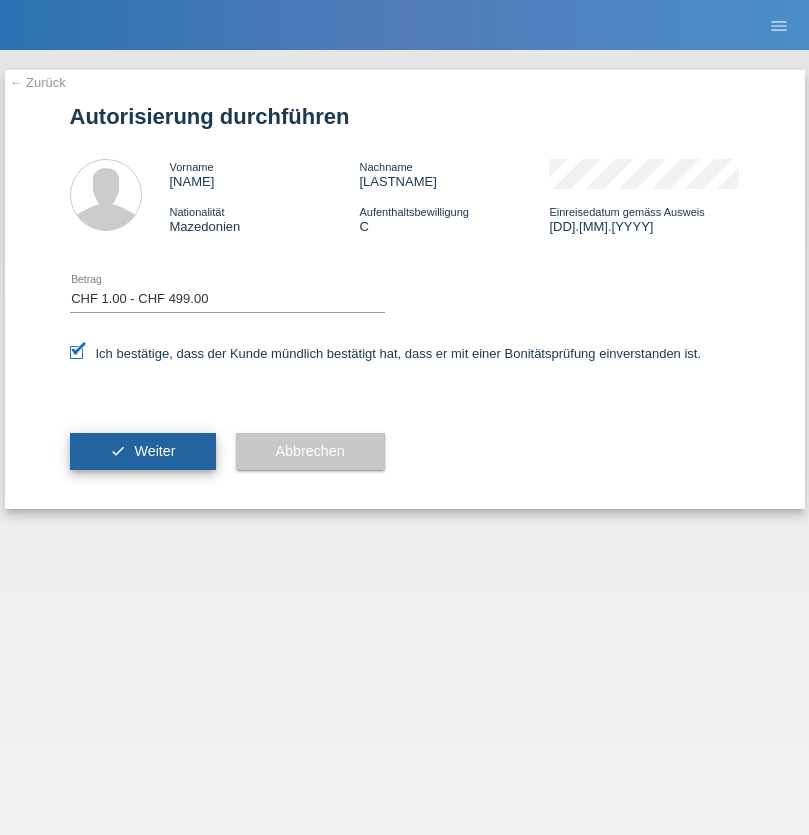 click on "Weiter" at bounding box center [154, 451] 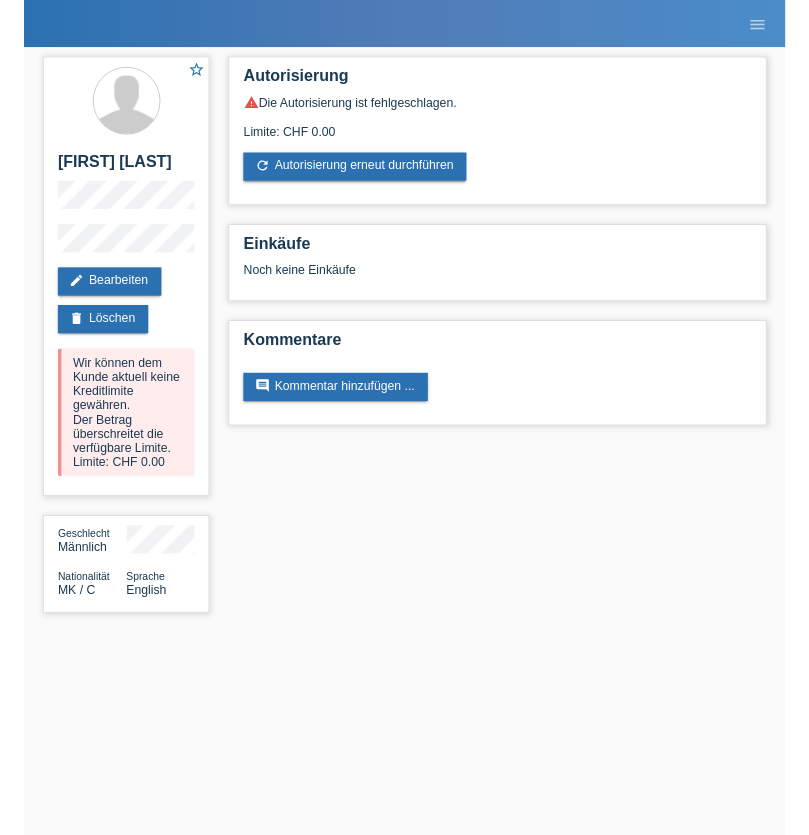 scroll, scrollTop: 0, scrollLeft: 0, axis: both 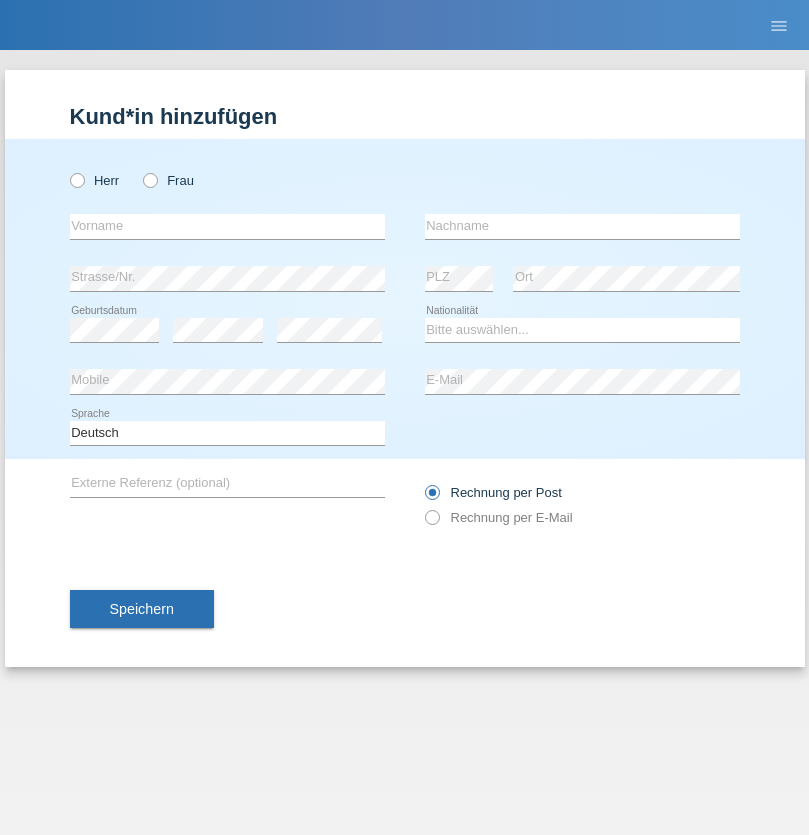radio on "true" 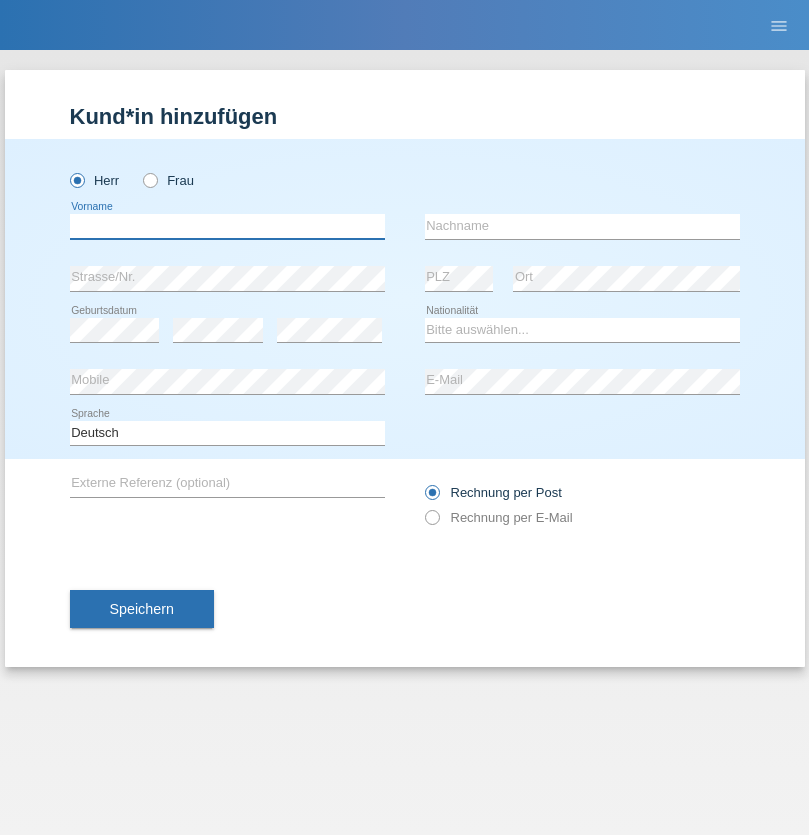 click at bounding box center (227, 226) 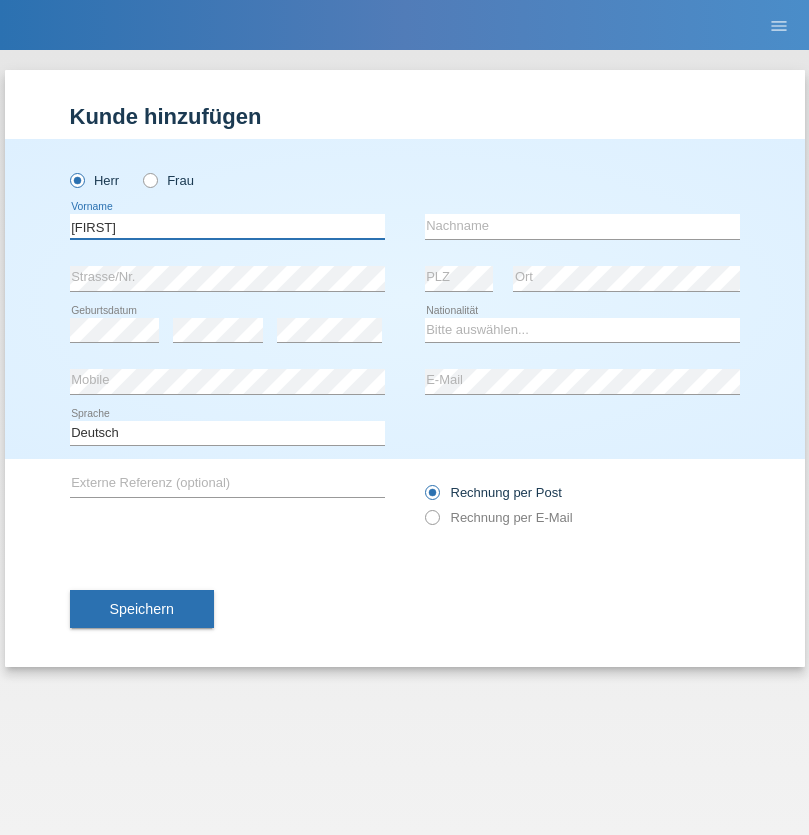 type on "Dominik" 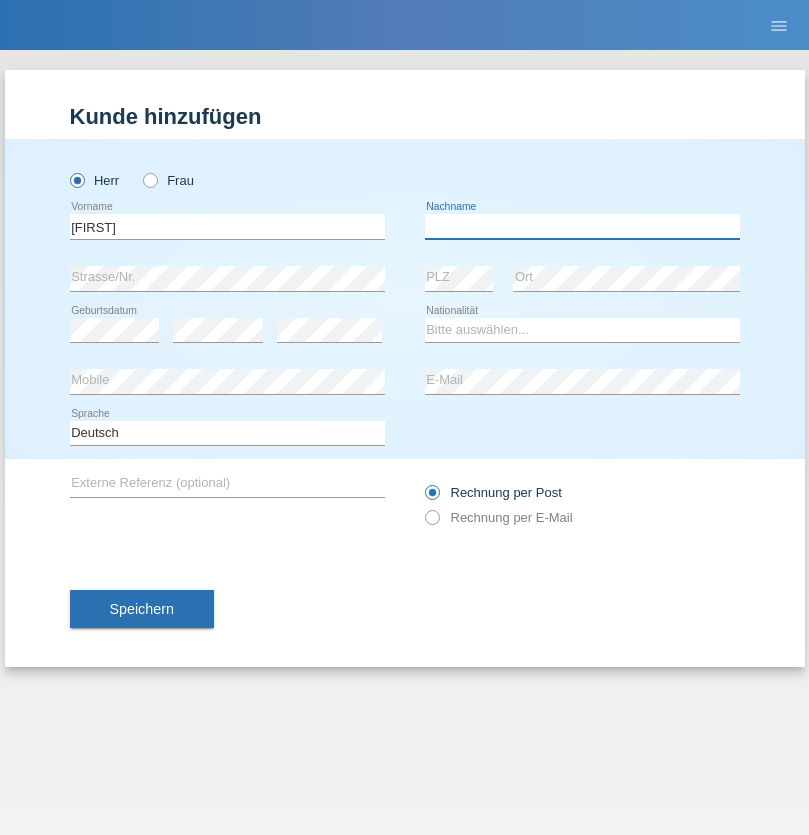click at bounding box center (582, 226) 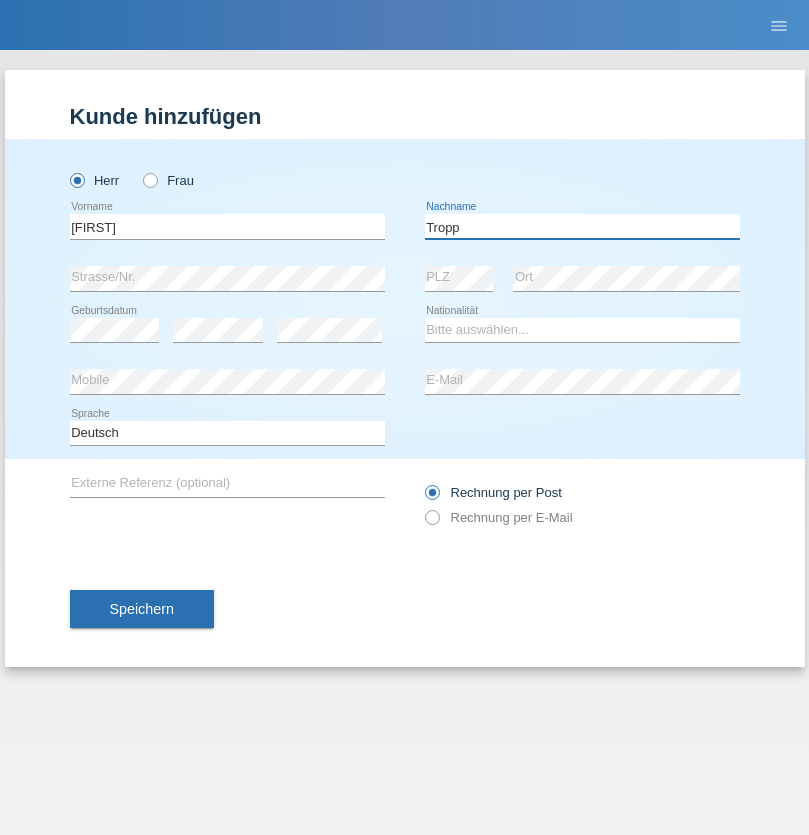 type on "Tropp" 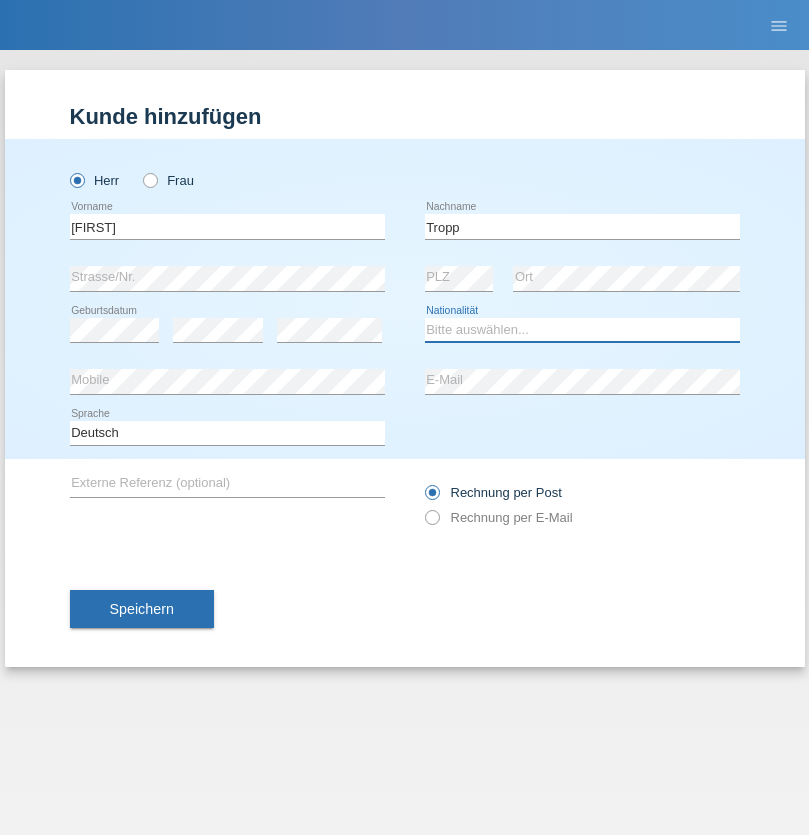 select on "SK" 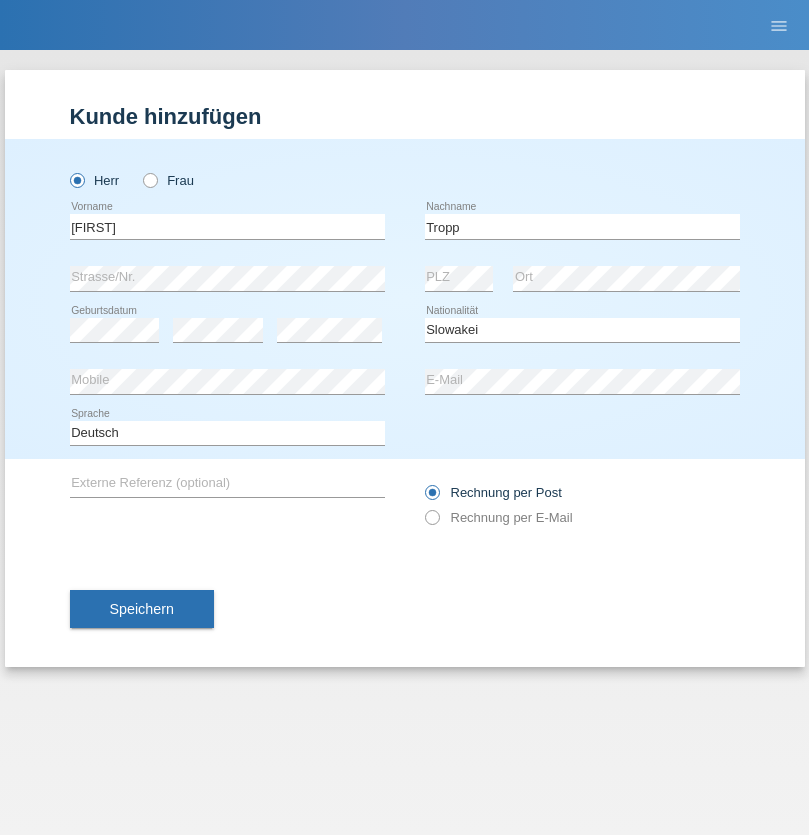 select on "C" 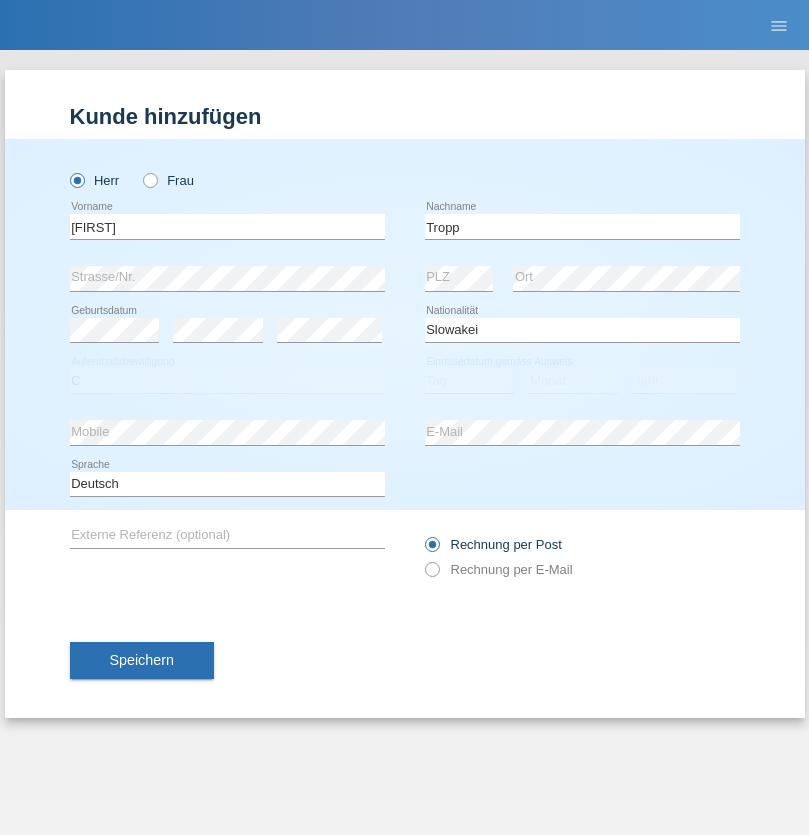 select on "06" 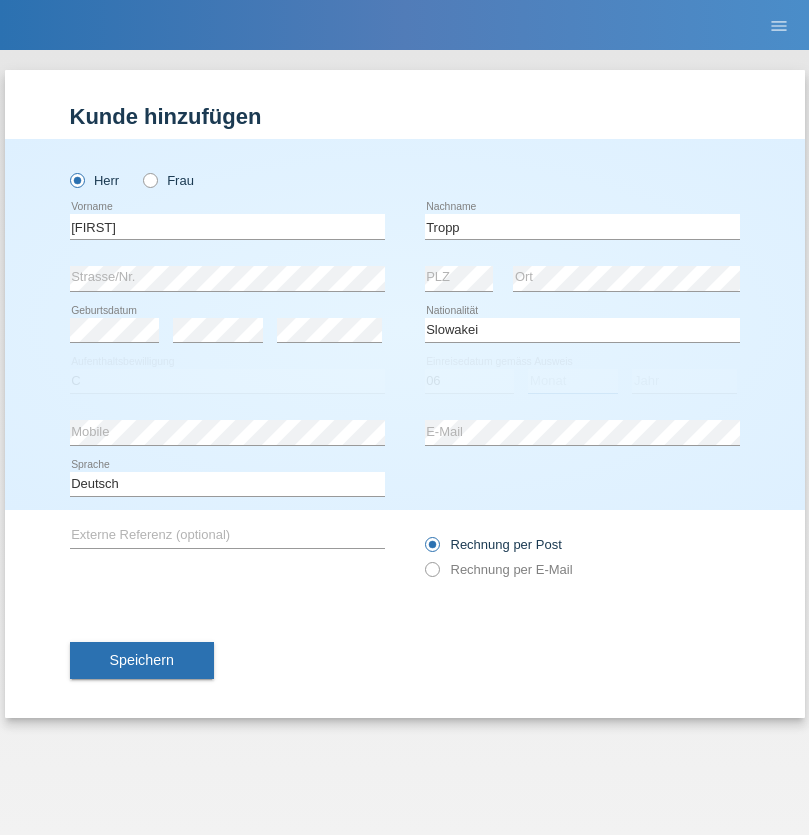 select on "08" 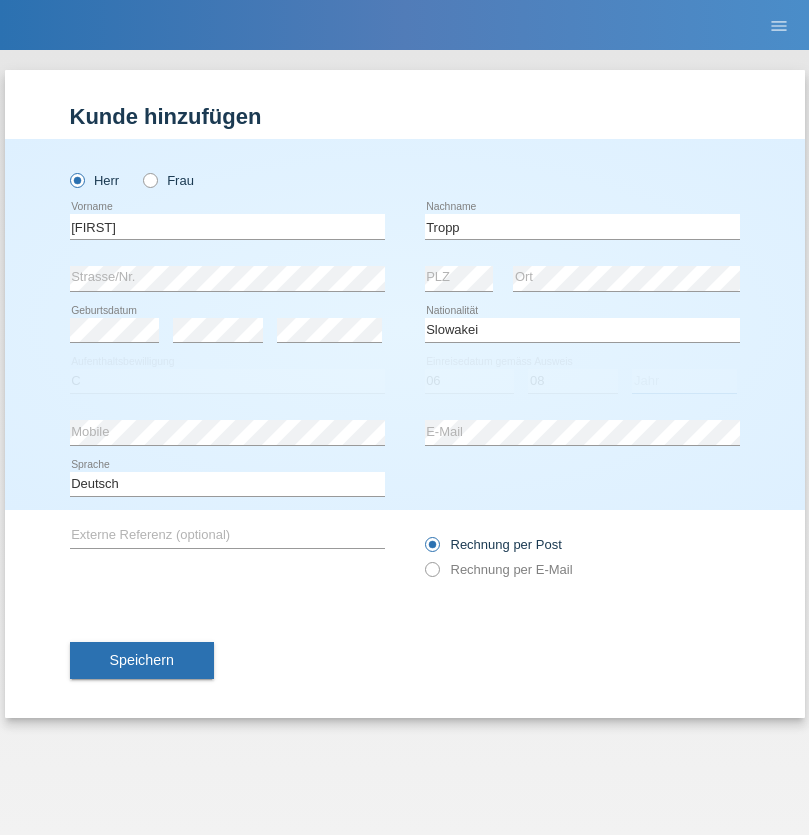 select on "2021" 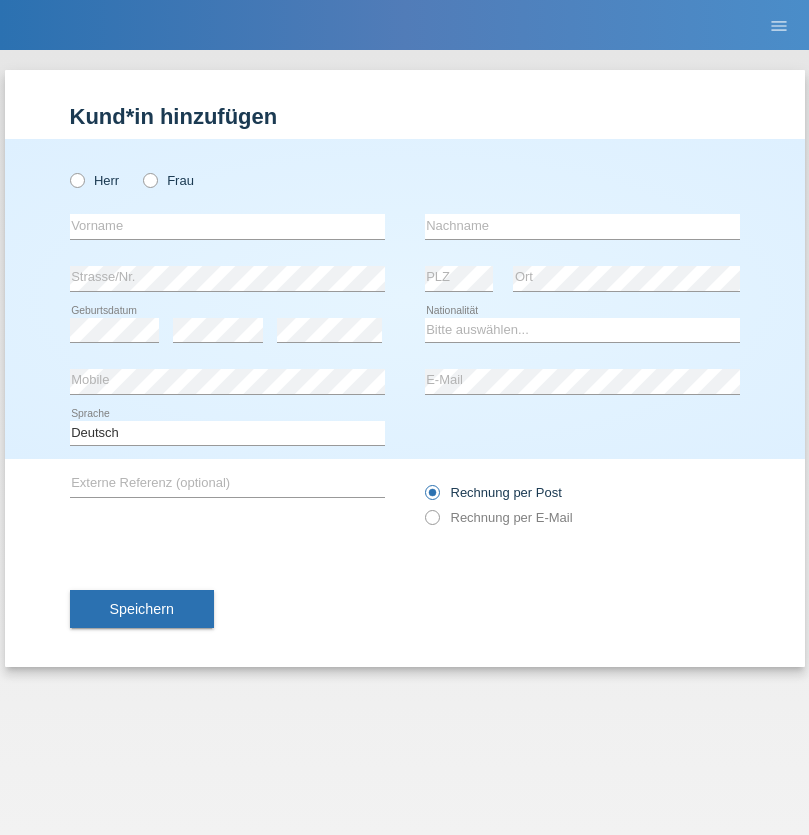 scroll, scrollTop: 0, scrollLeft: 0, axis: both 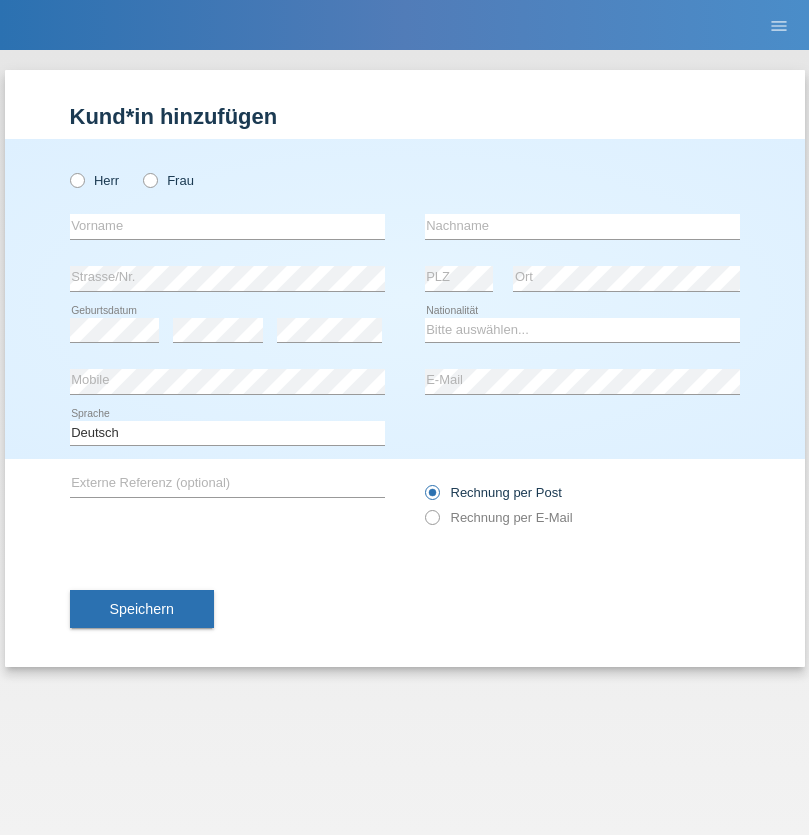 radio on "true" 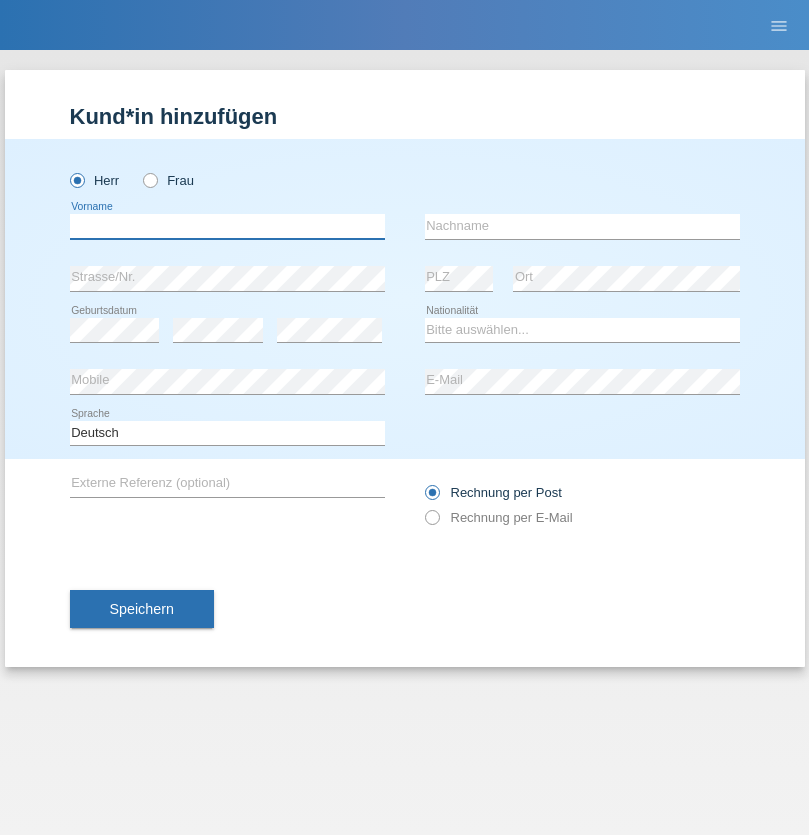 click at bounding box center (227, 226) 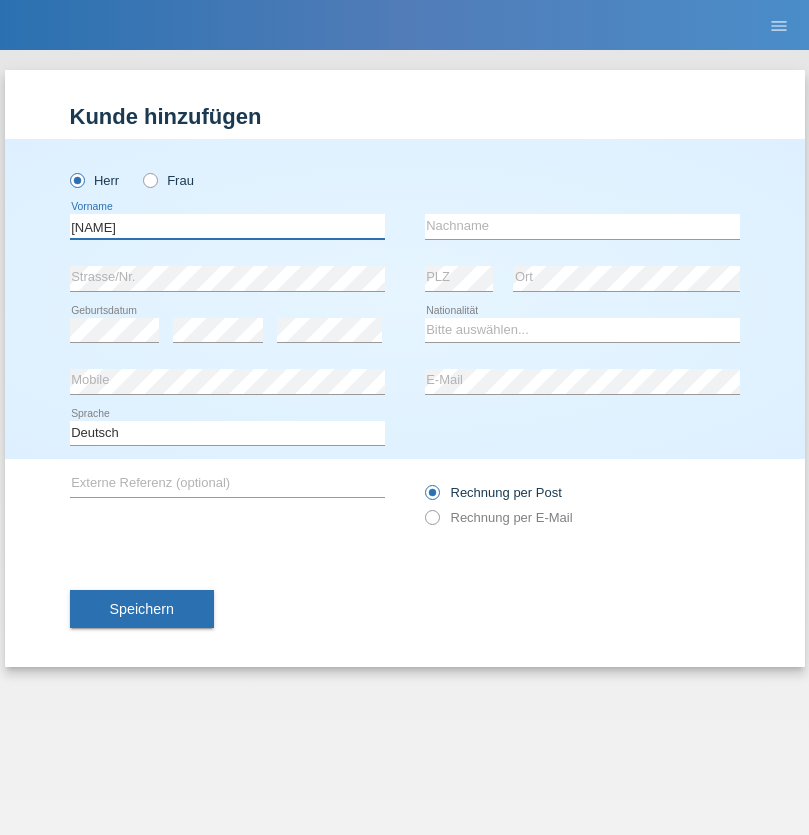 type on "[NAME]" 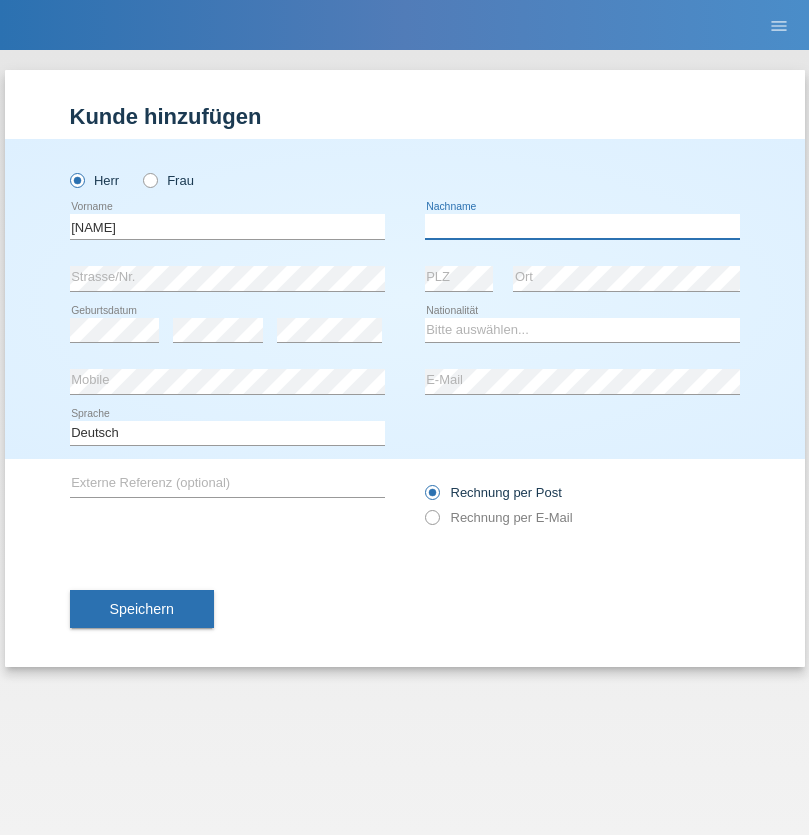 click at bounding box center [582, 226] 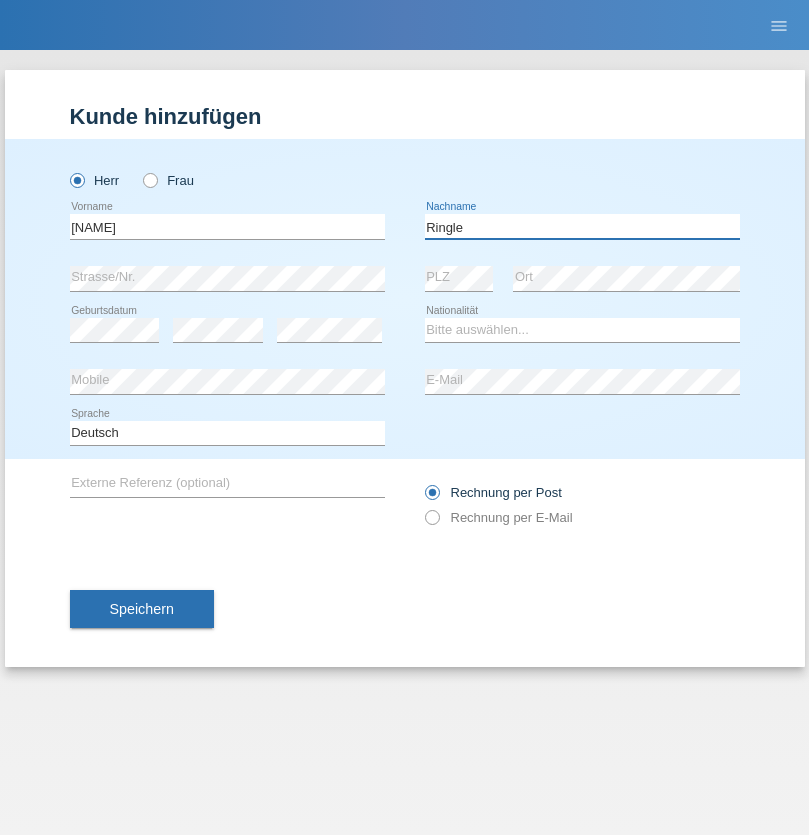 type on "Ringle" 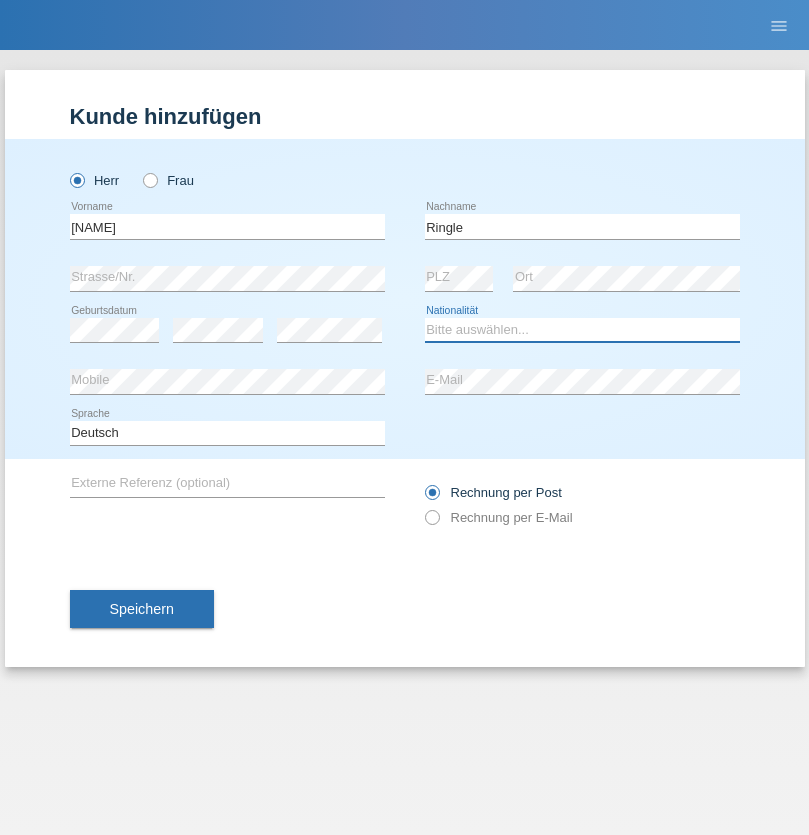 select on "DE" 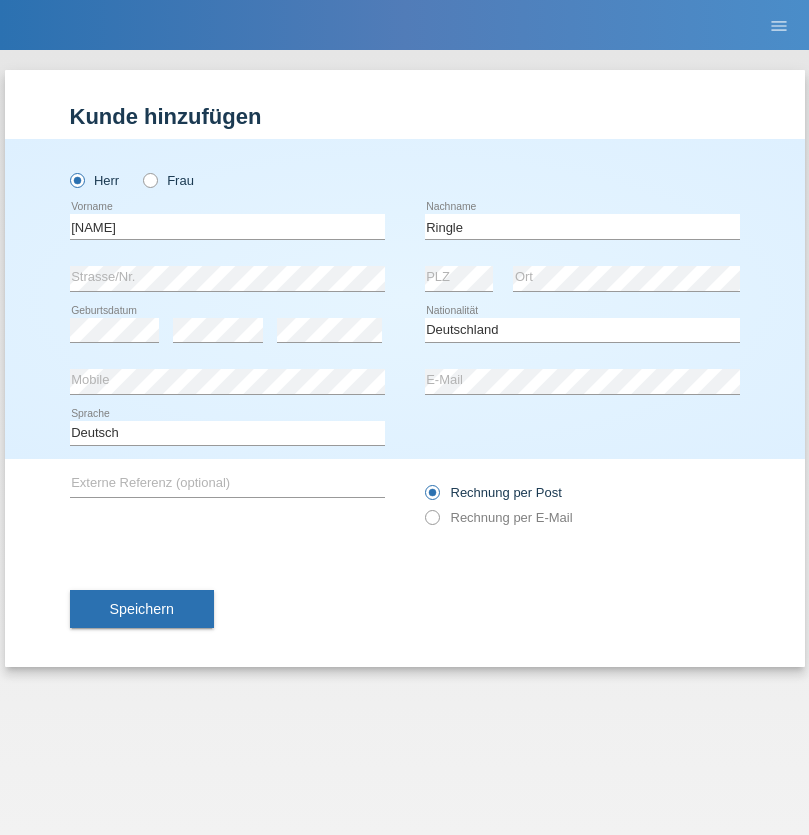select on "C" 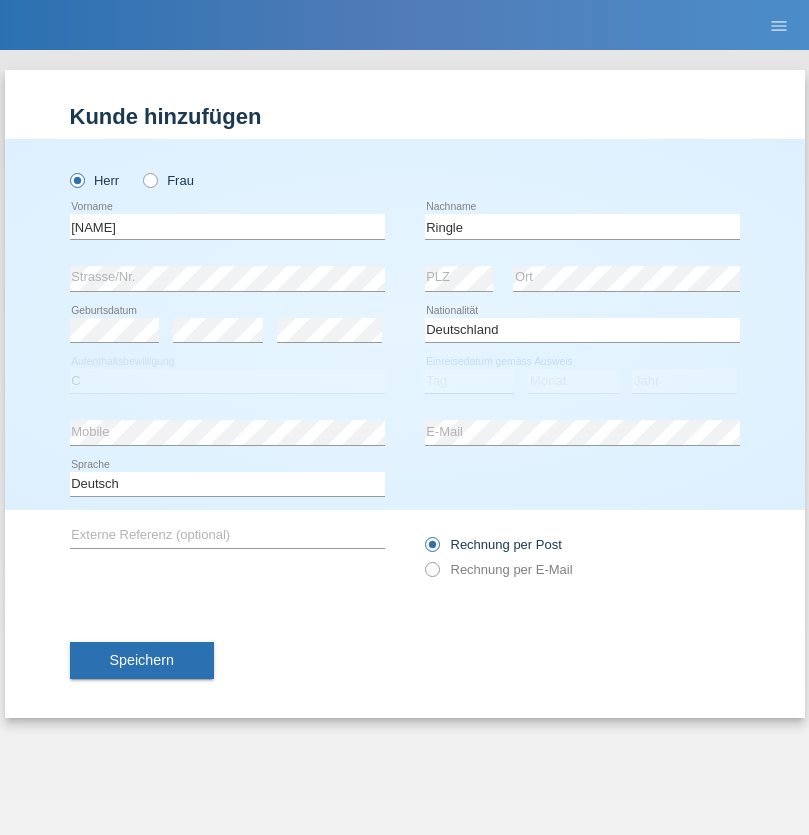 select on "06" 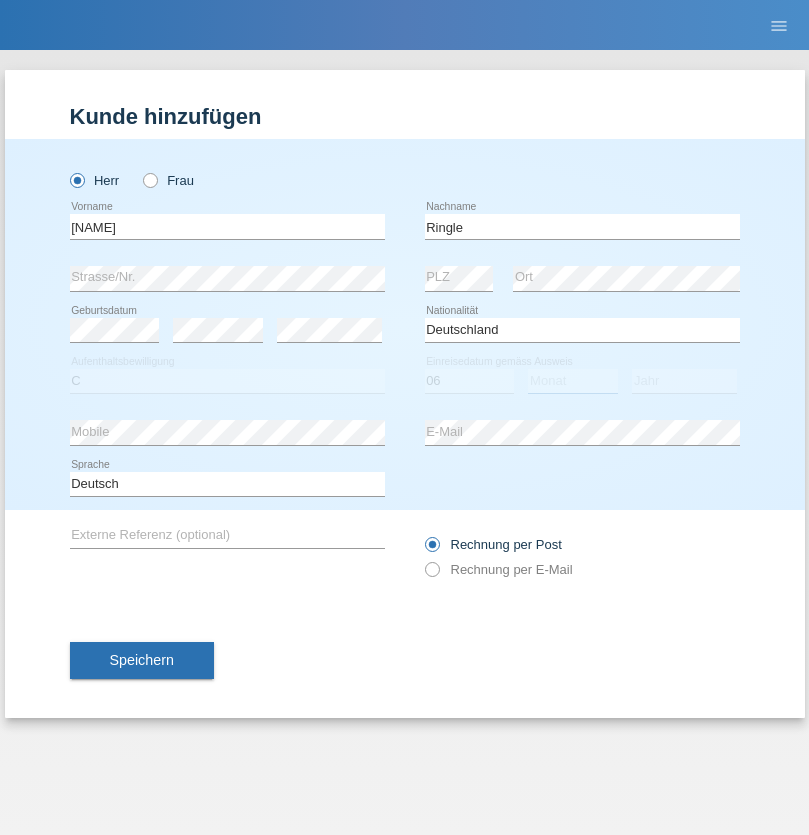 select on "01" 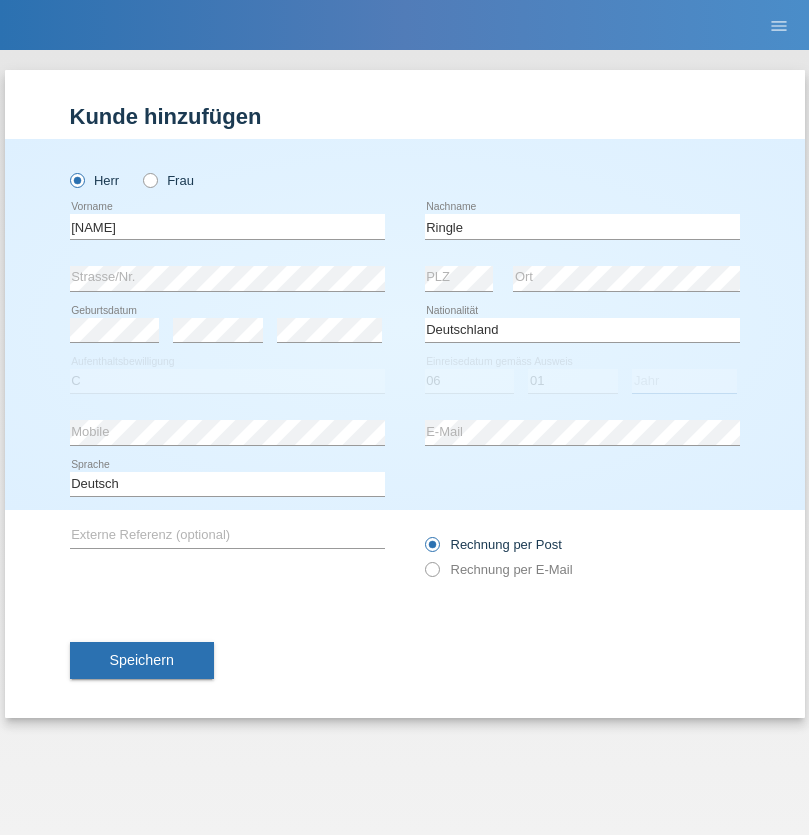 select on "2021" 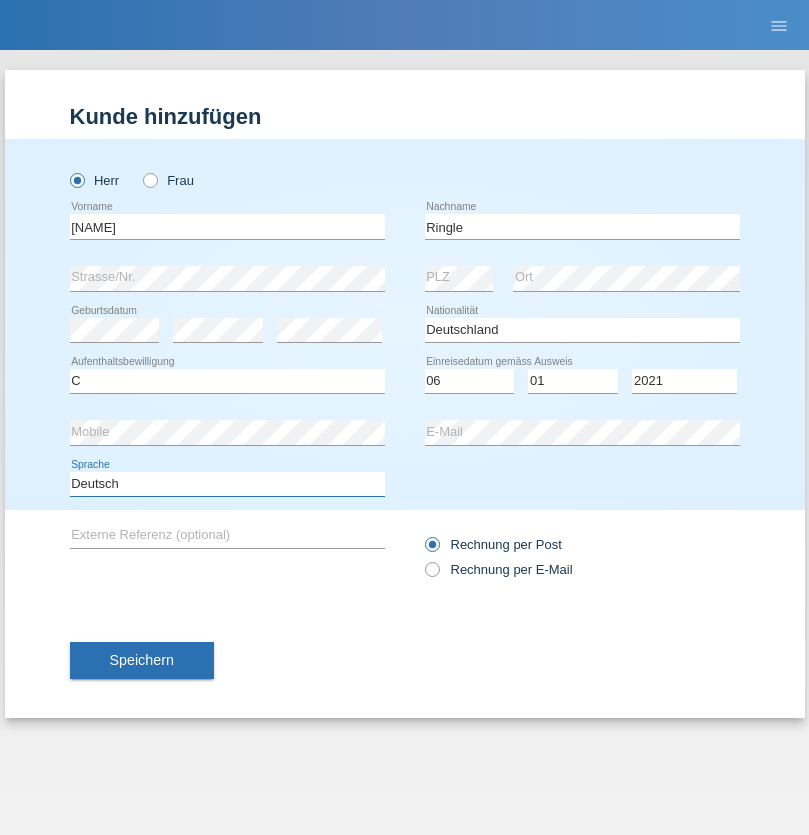 select on "en" 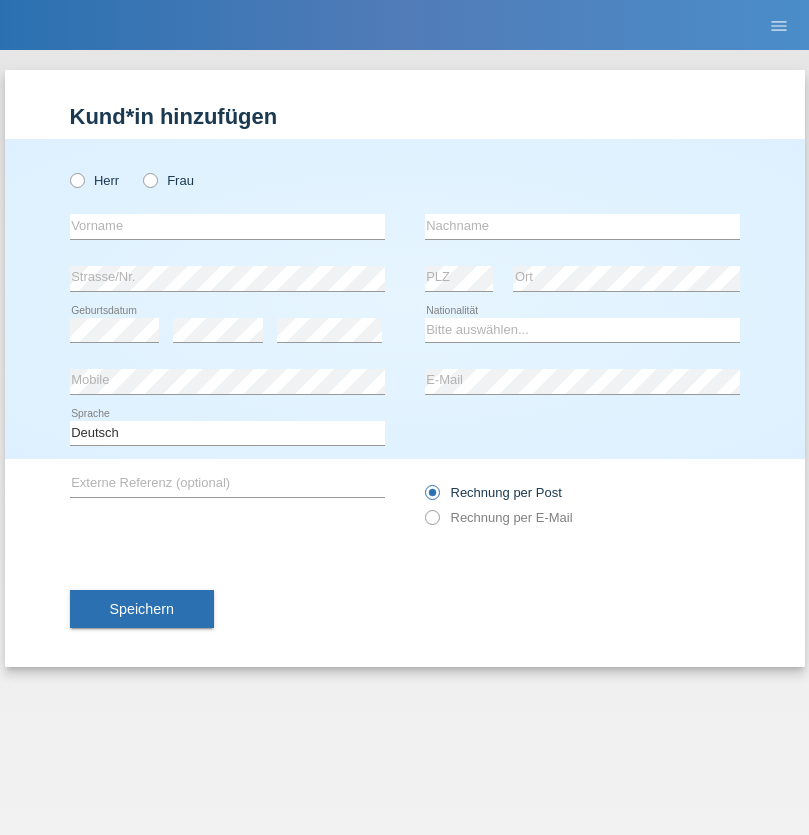 scroll, scrollTop: 0, scrollLeft: 0, axis: both 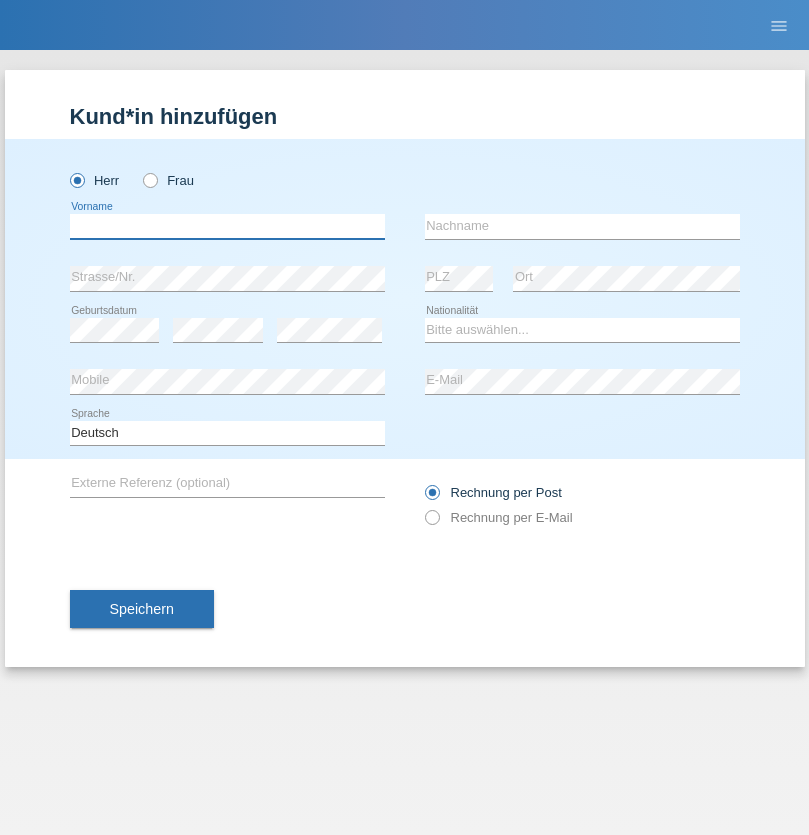 click at bounding box center [227, 226] 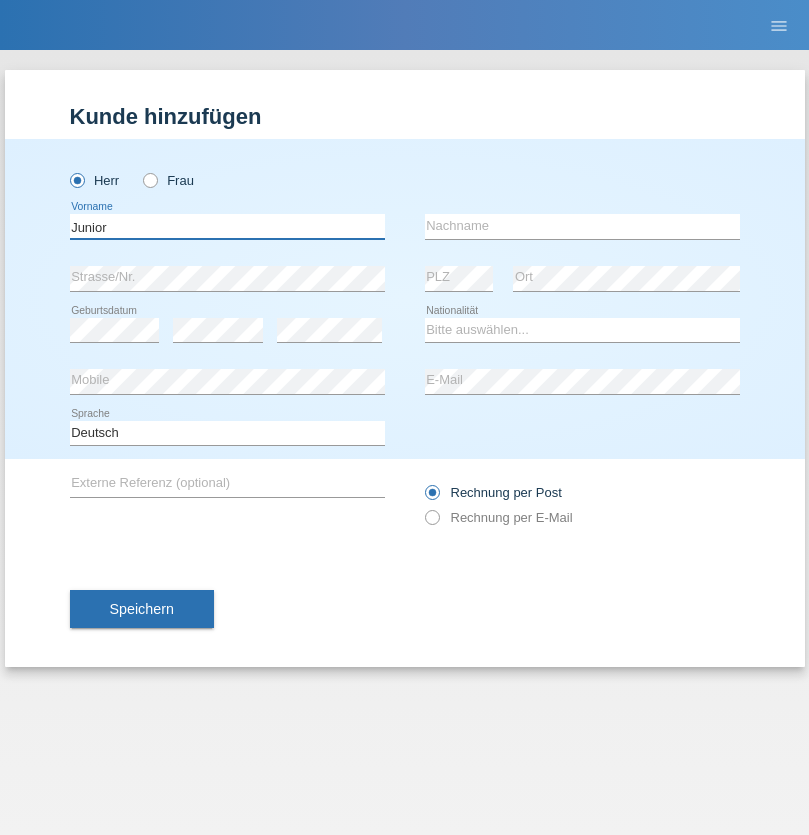 type on "Junior" 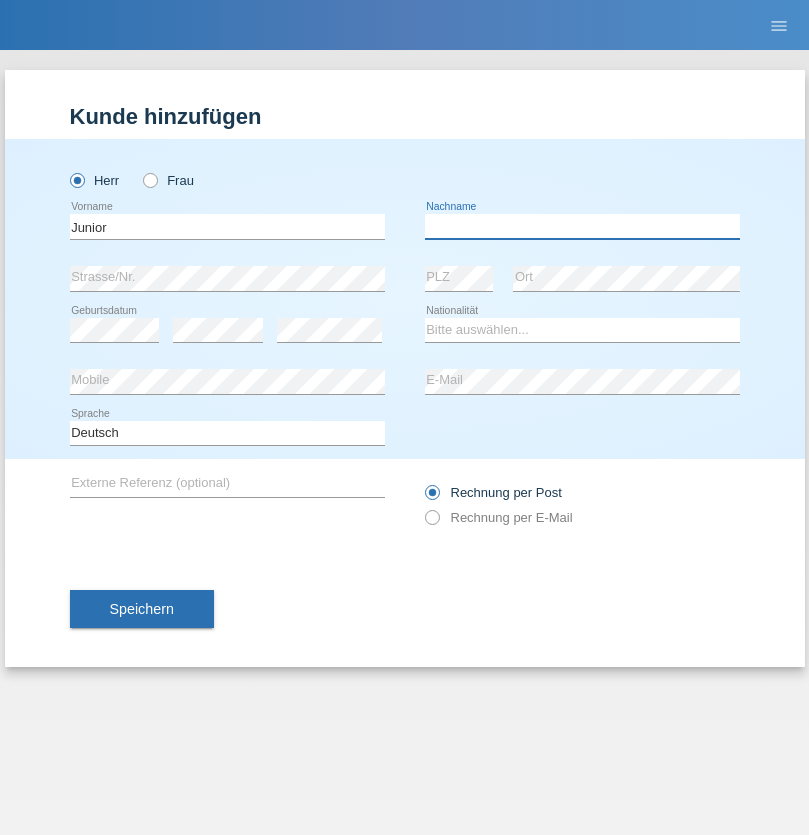 click at bounding box center [582, 226] 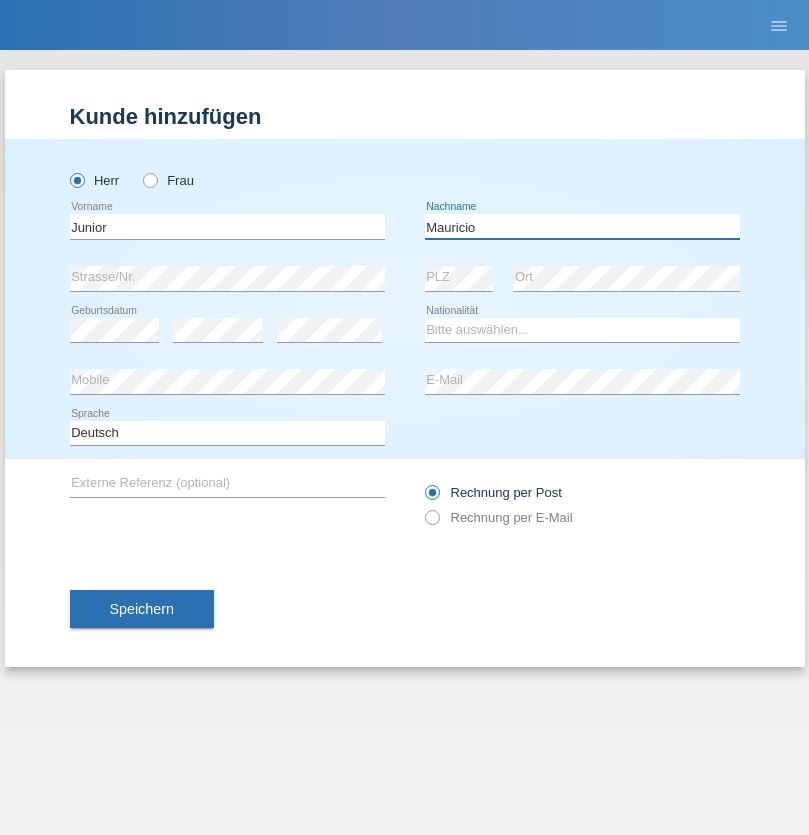 type on "Mauricio" 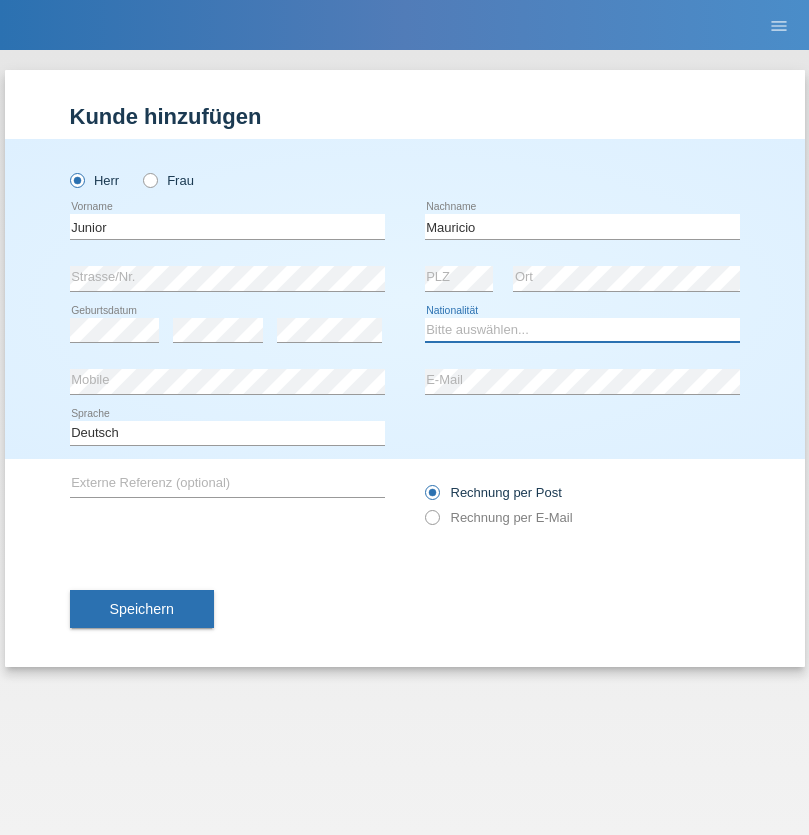 select on "CH" 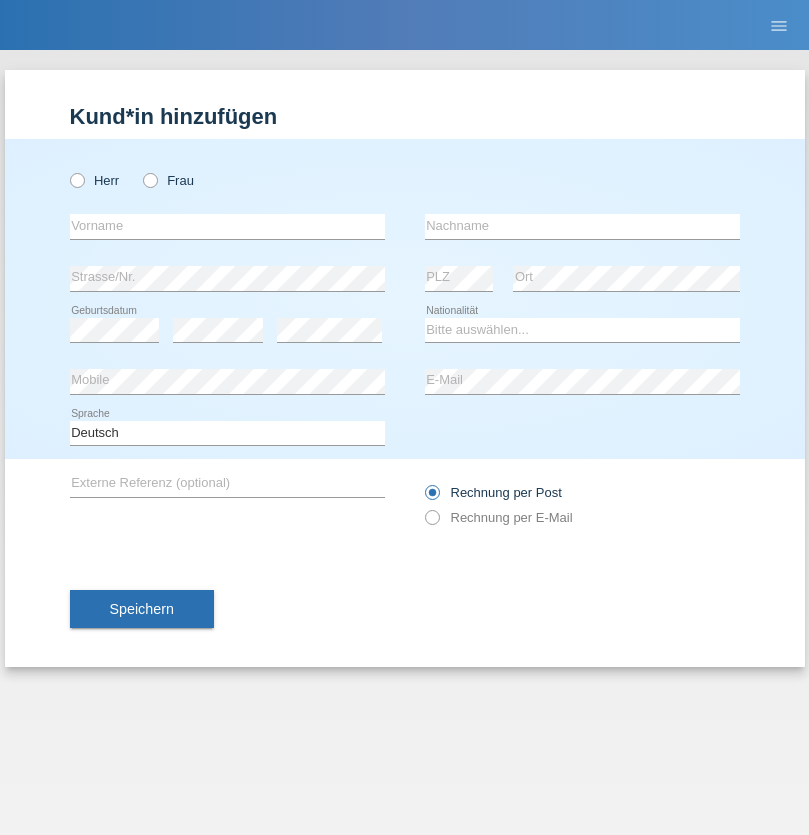scroll, scrollTop: 0, scrollLeft: 0, axis: both 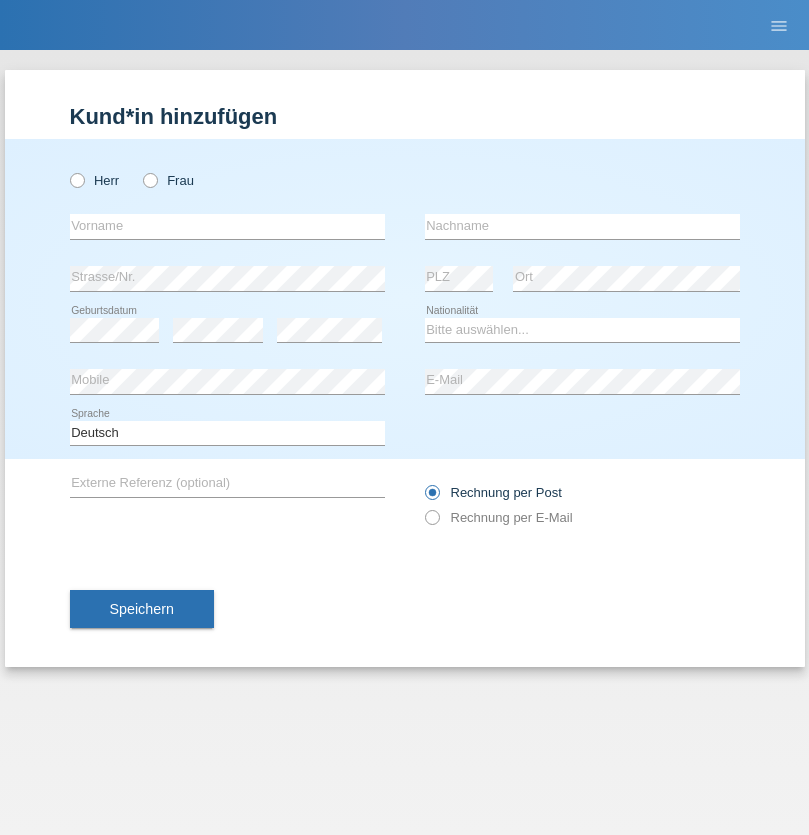 radio on "true" 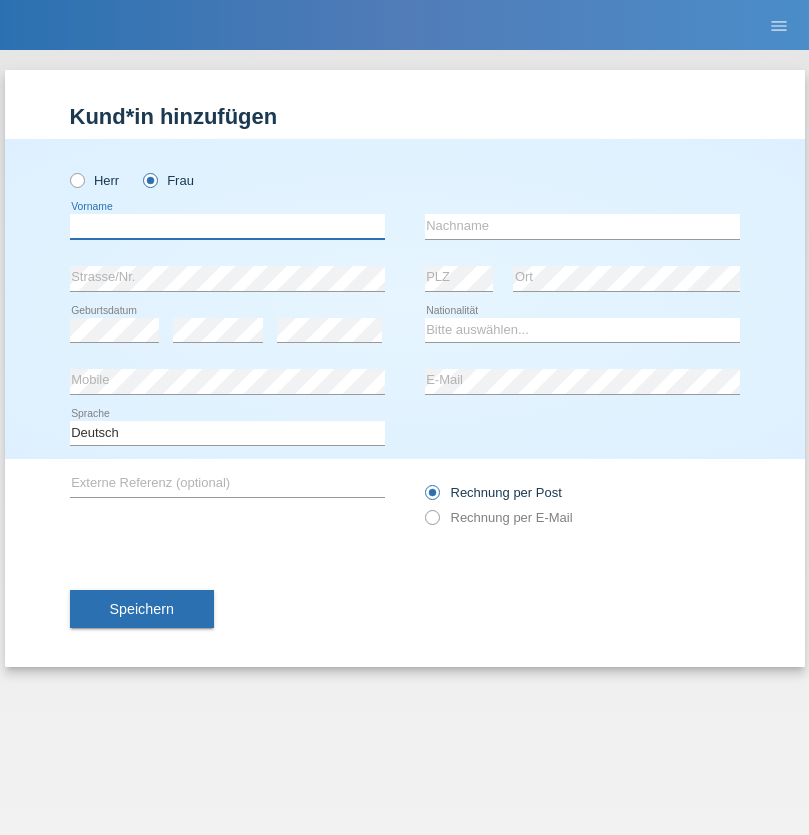 click at bounding box center (227, 226) 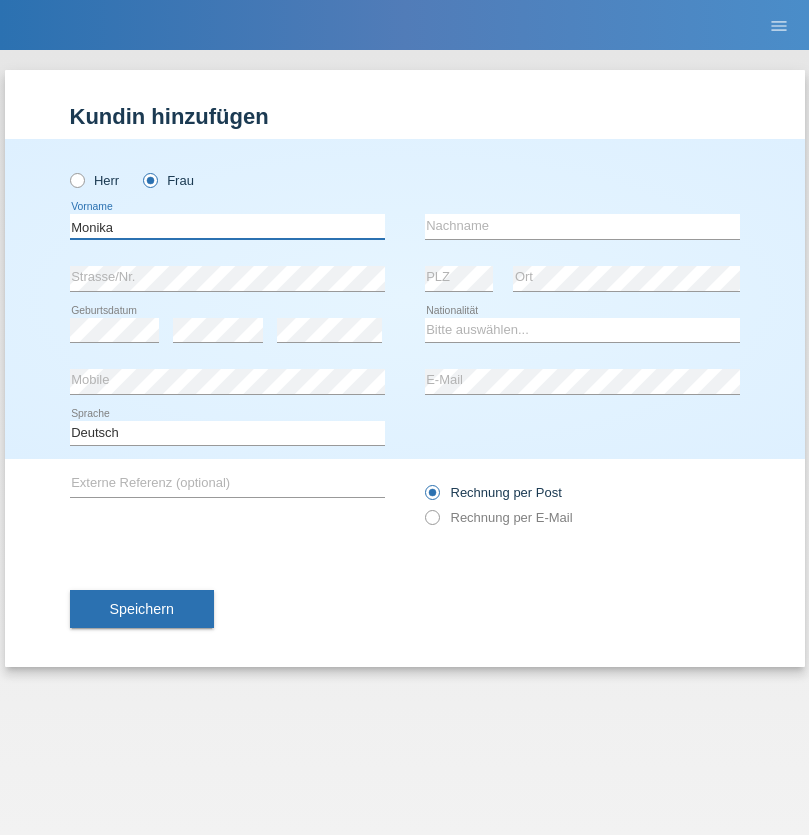 type on "Monika" 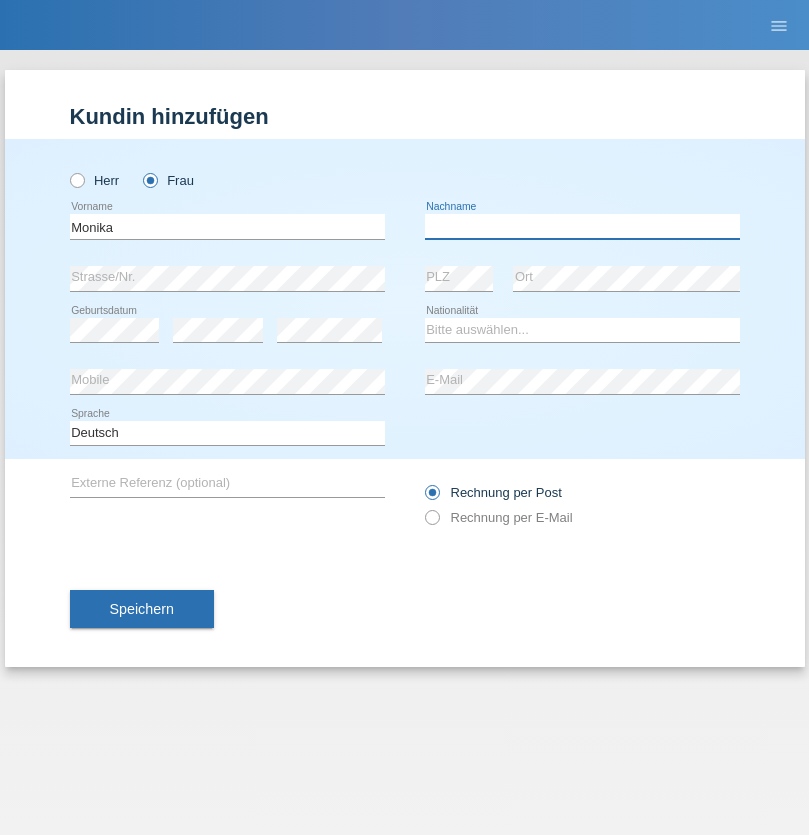 click at bounding box center (582, 226) 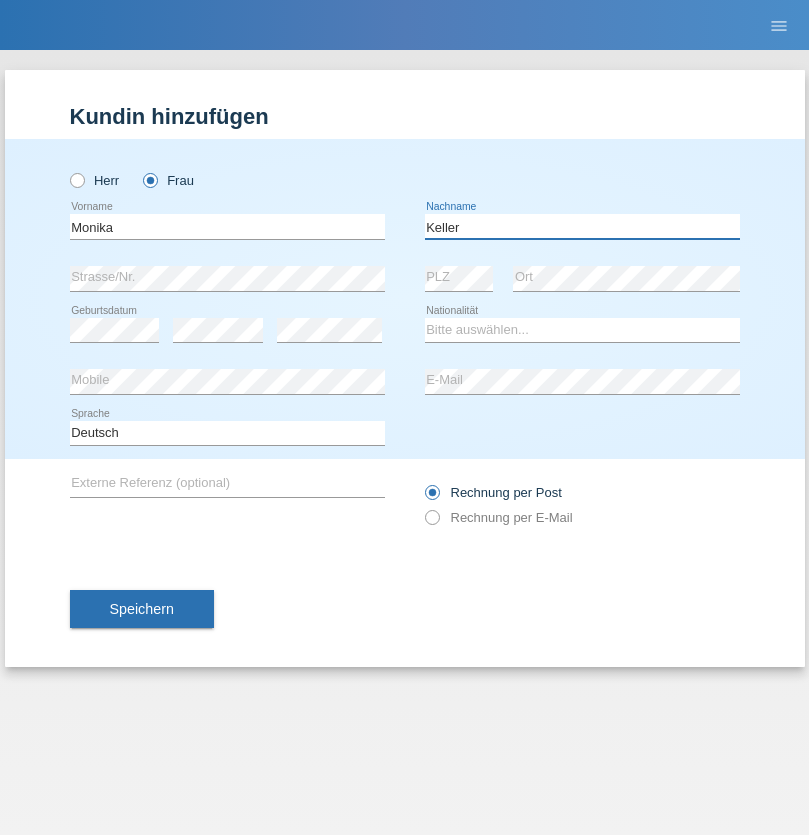 type on "Keller" 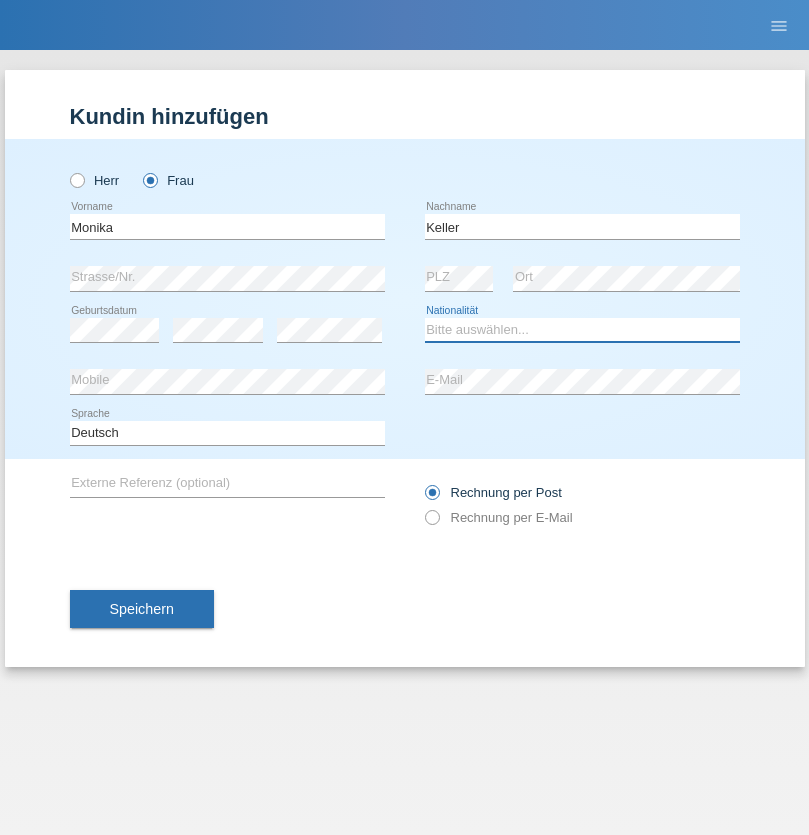select on "CH" 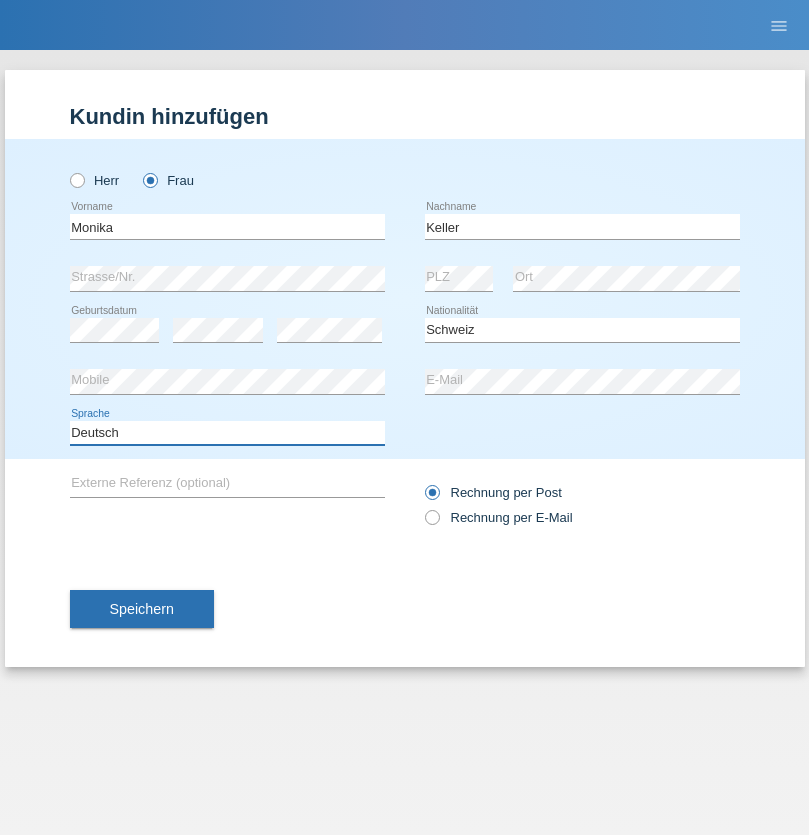 select on "en" 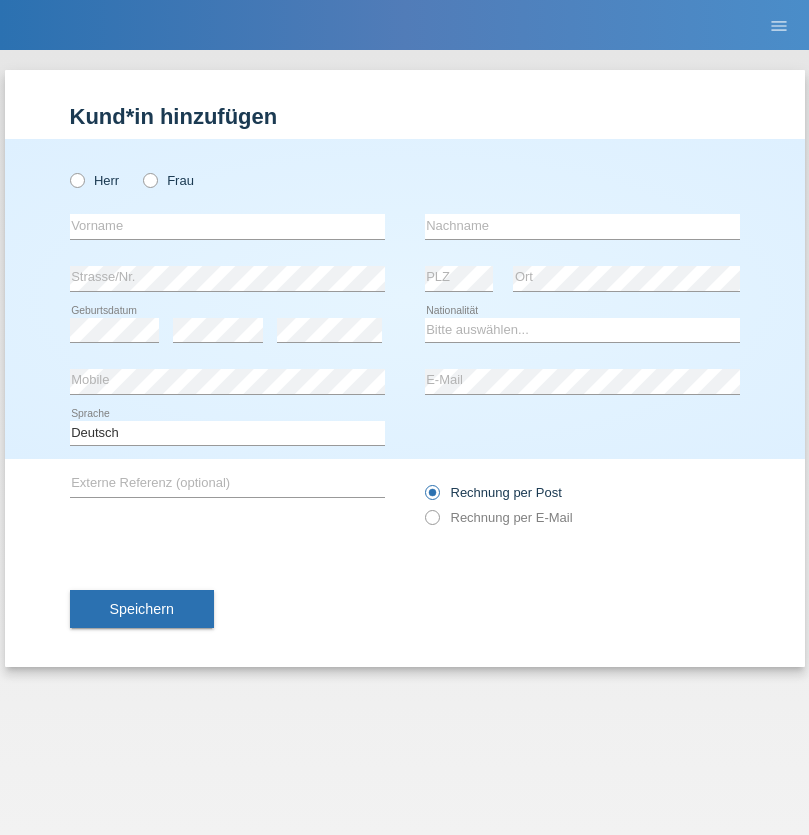 scroll, scrollTop: 0, scrollLeft: 0, axis: both 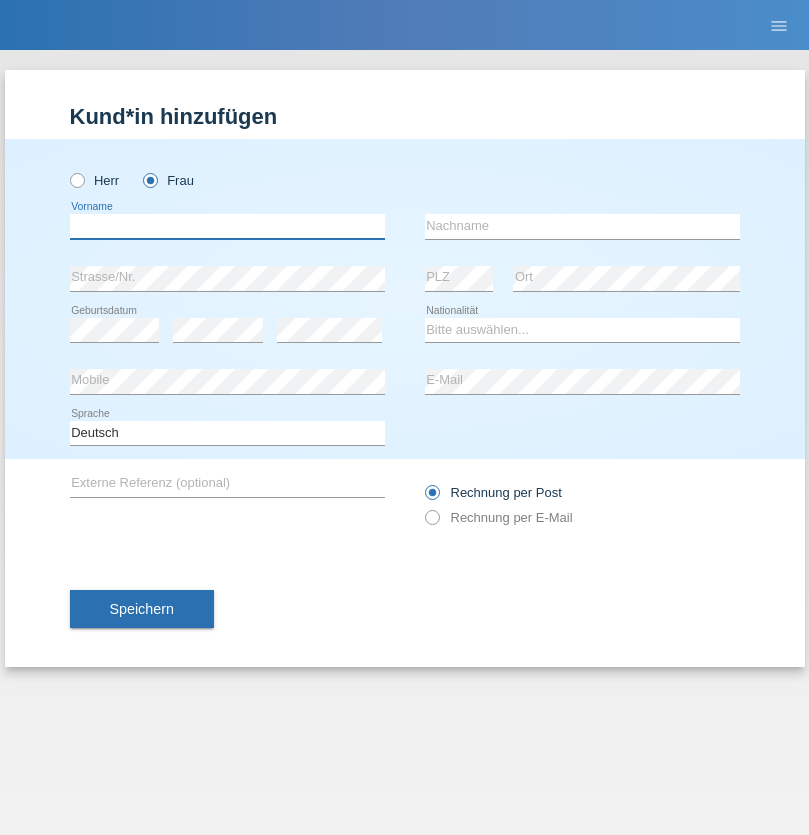 click at bounding box center [227, 226] 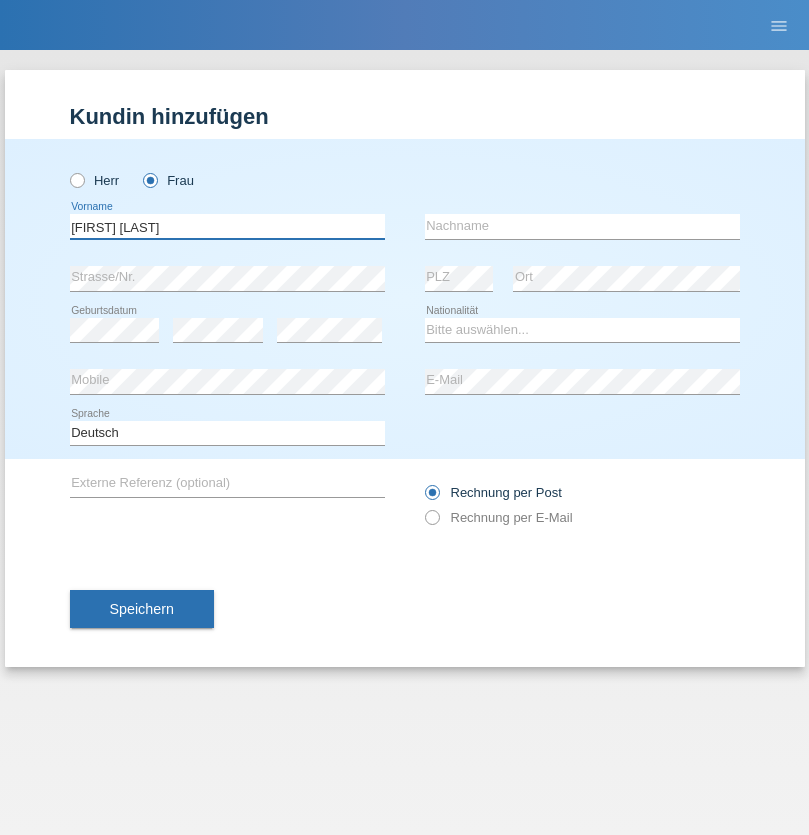 type on "Maria Fernanda" 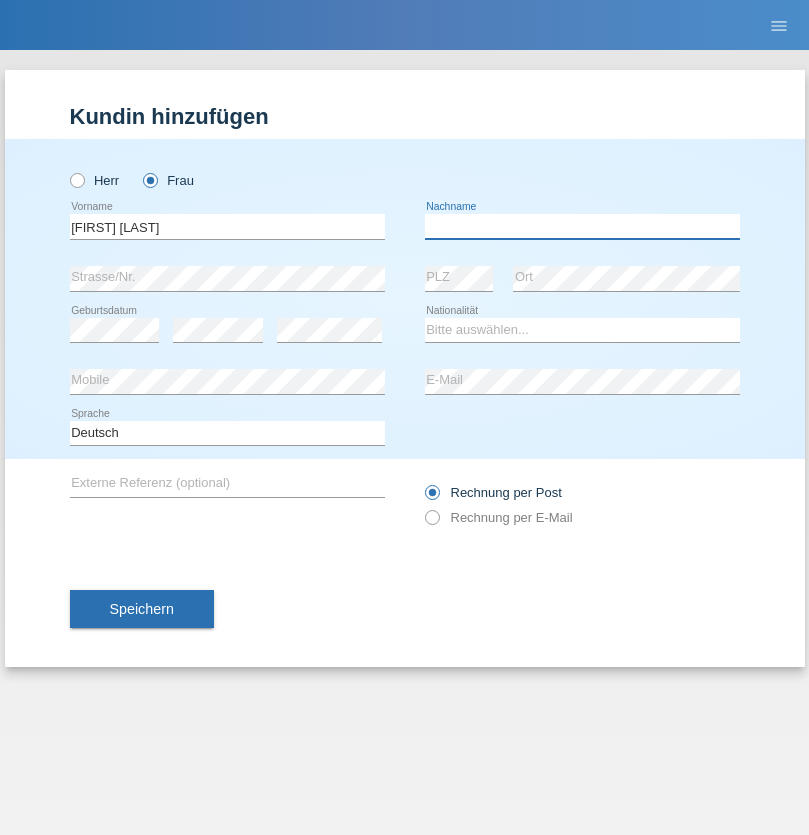 click at bounding box center (582, 226) 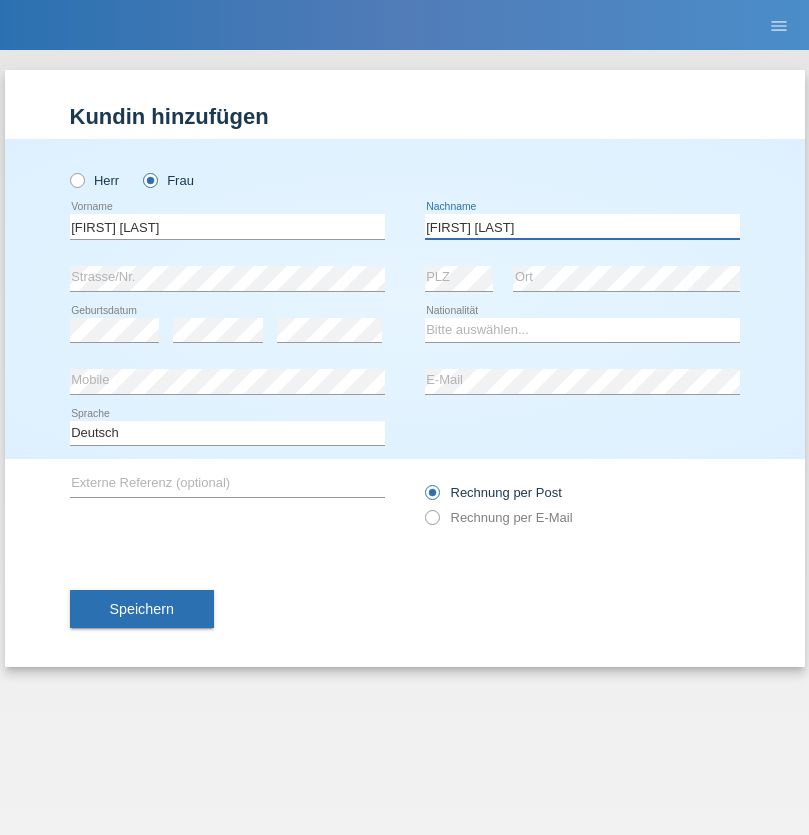 type on "Knusel Campillo" 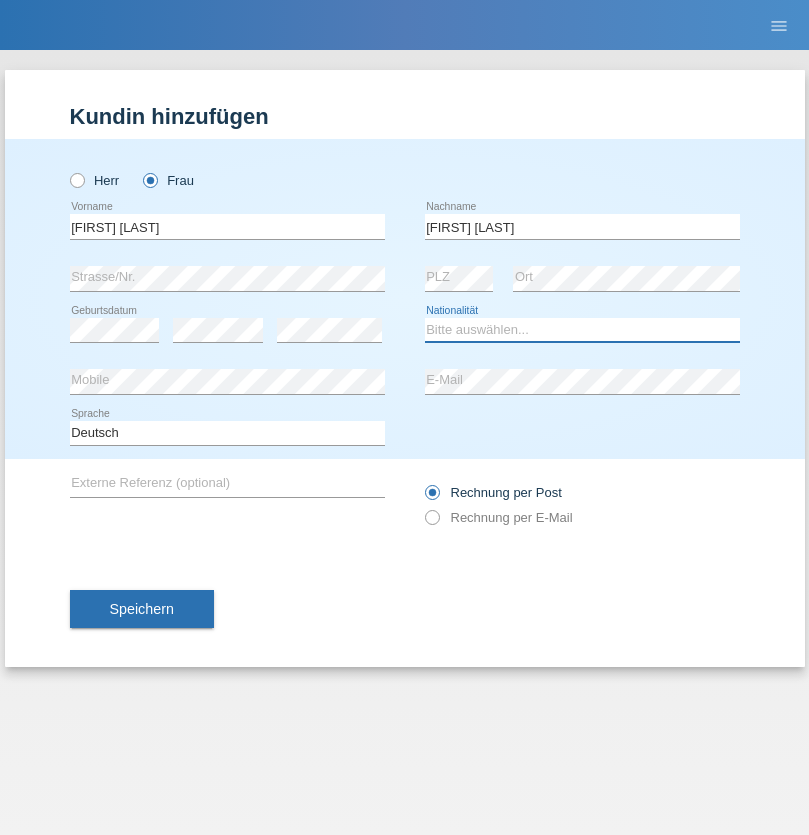 select on "CH" 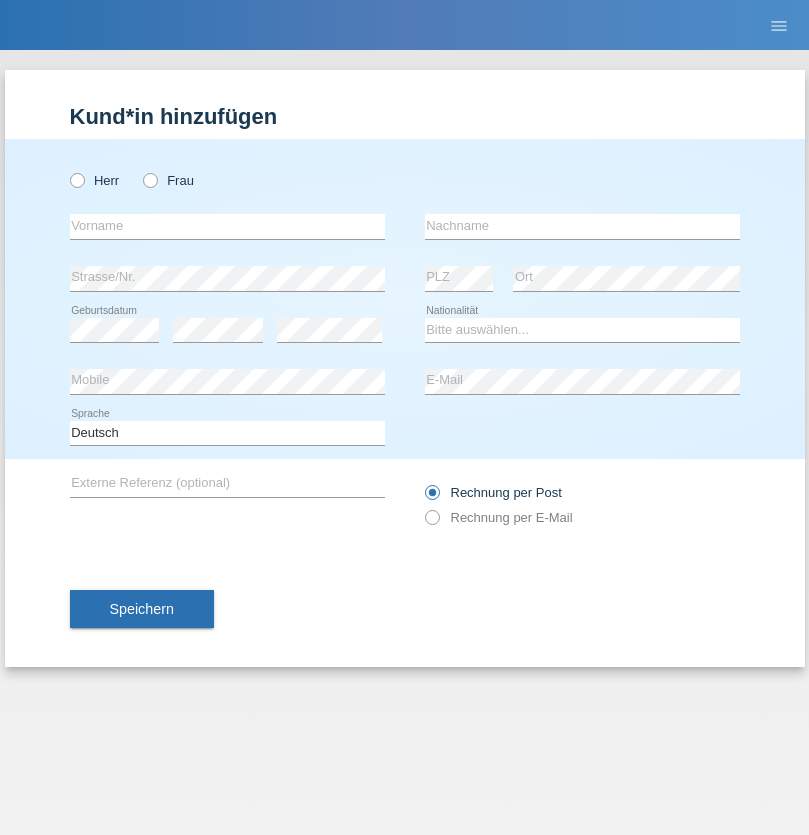 scroll, scrollTop: 0, scrollLeft: 0, axis: both 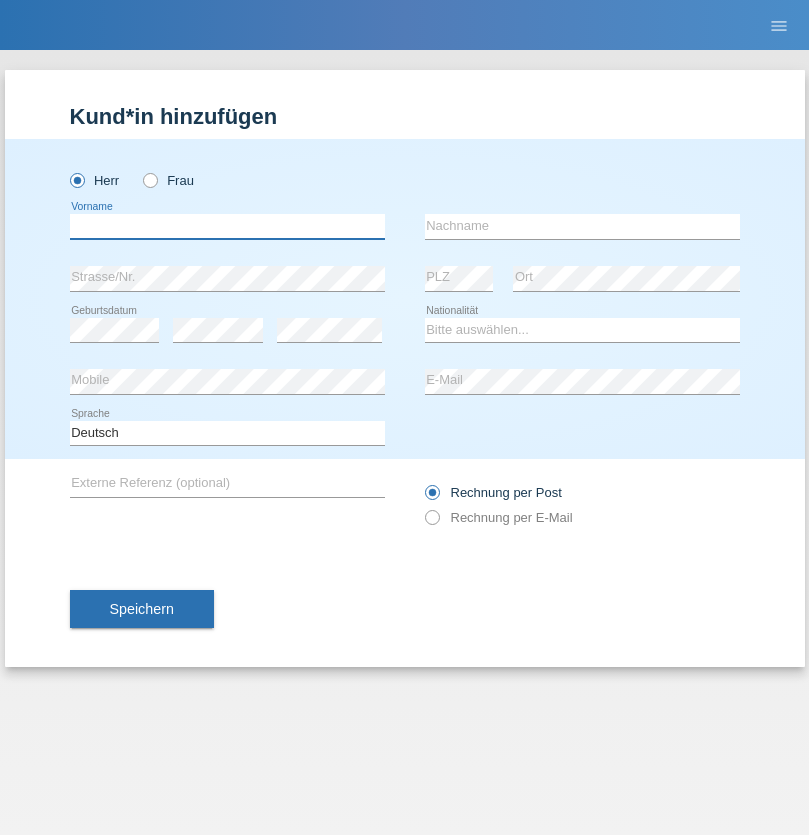 click at bounding box center (227, 226) 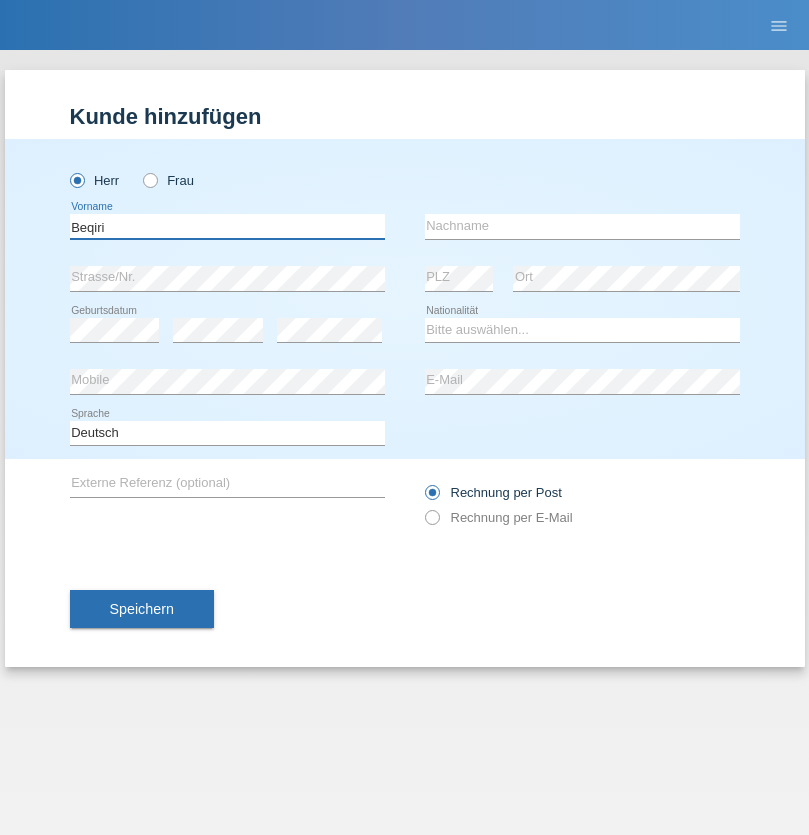 type on "Beqiri" 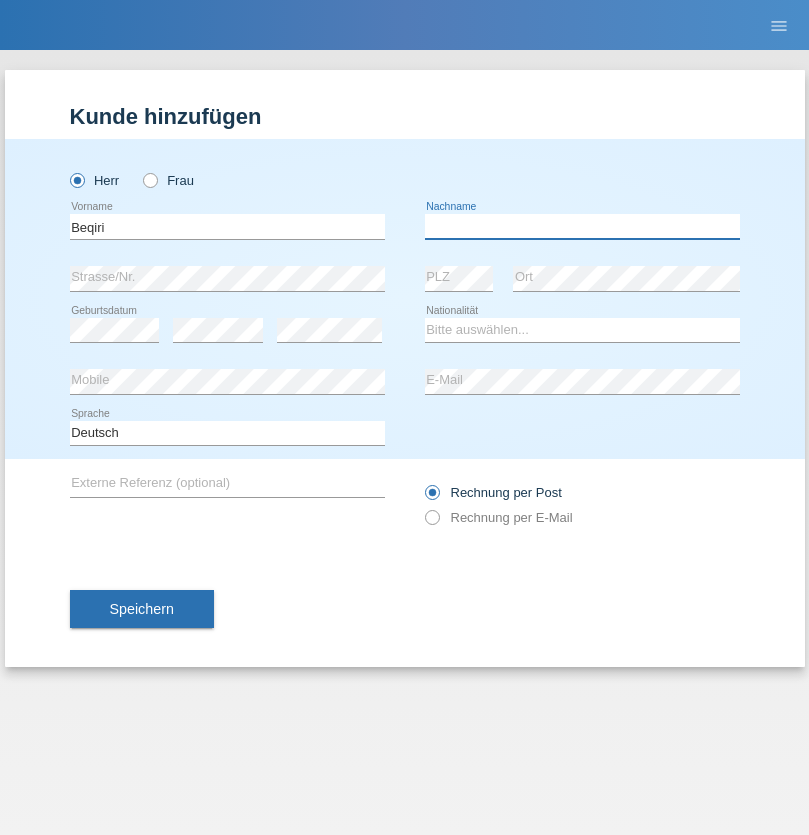 click at bounding box center (582, 226) 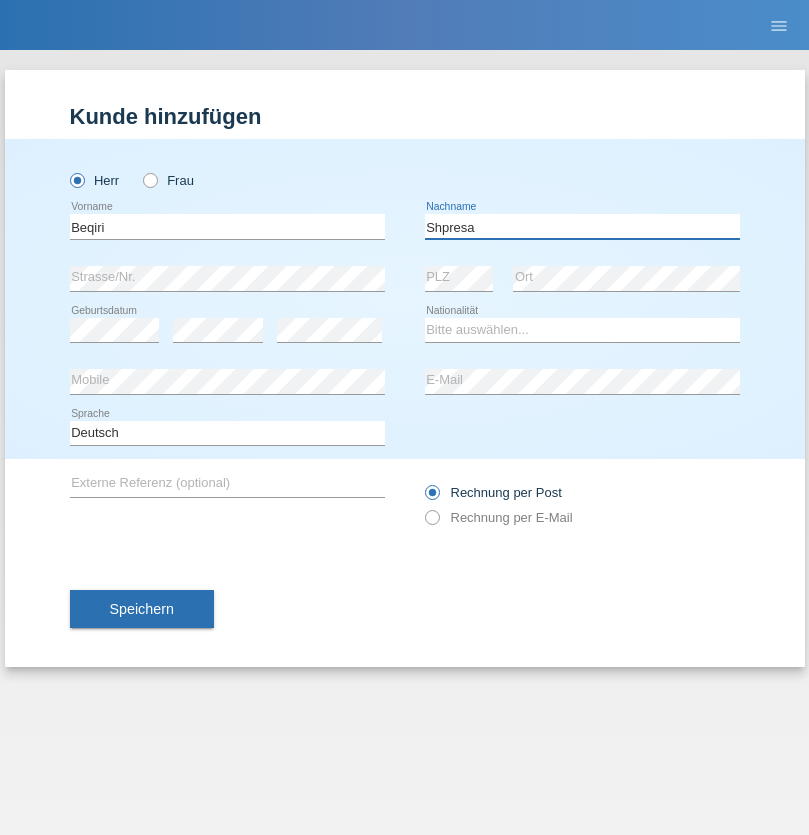 type on "Shpresa" 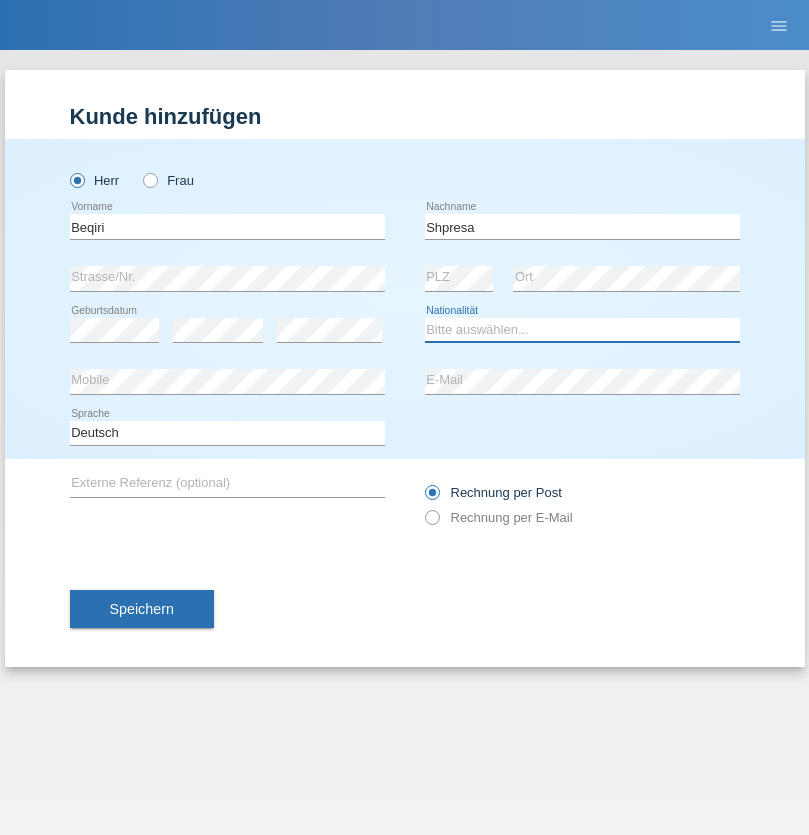 select on "XK" 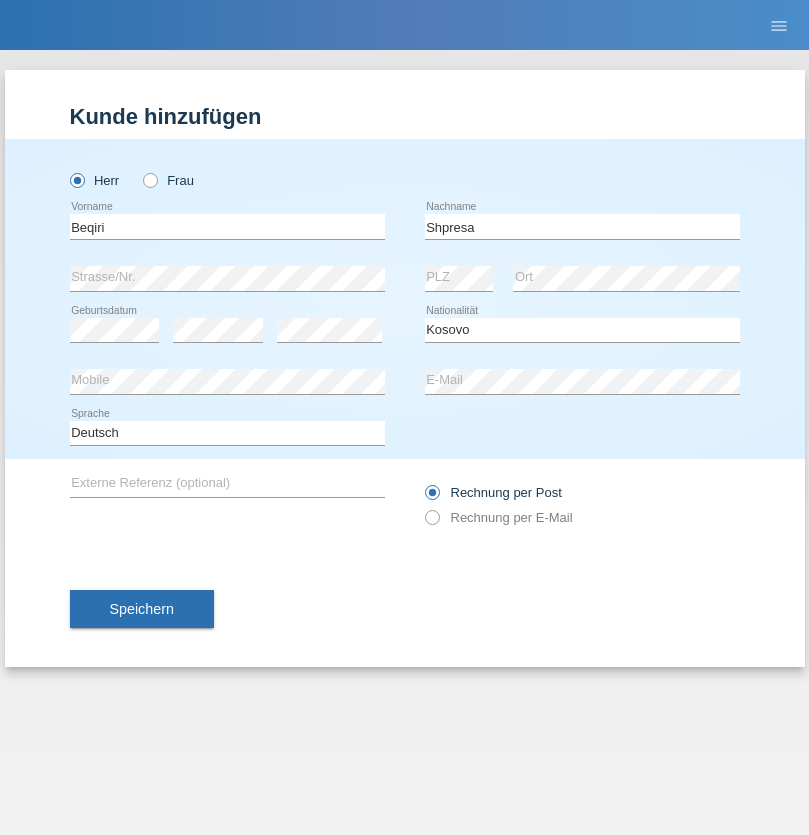 select on "C" 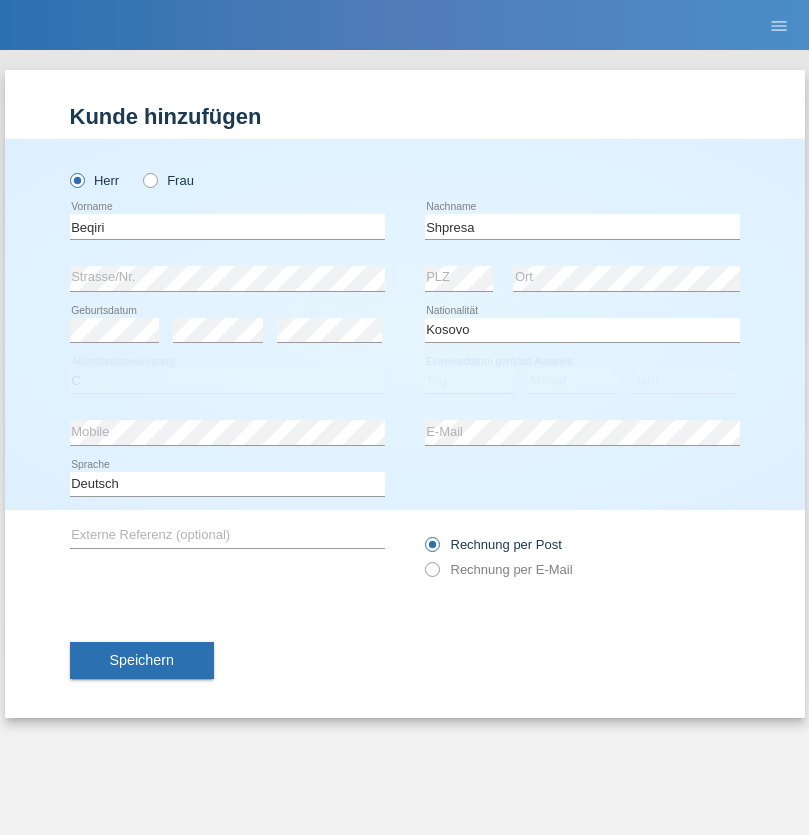 select on "08" 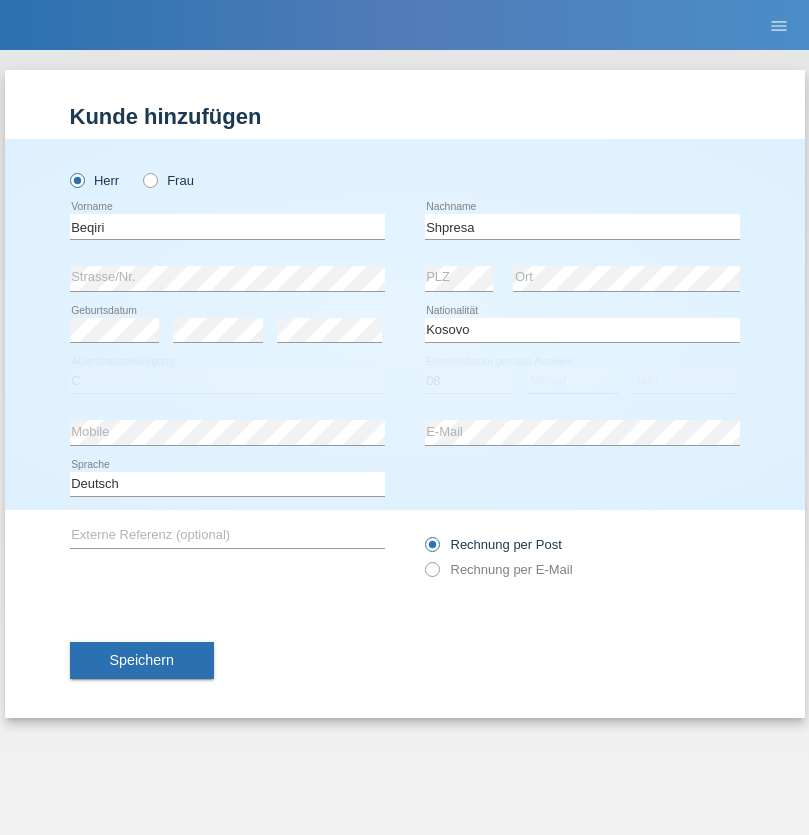 select on "02" 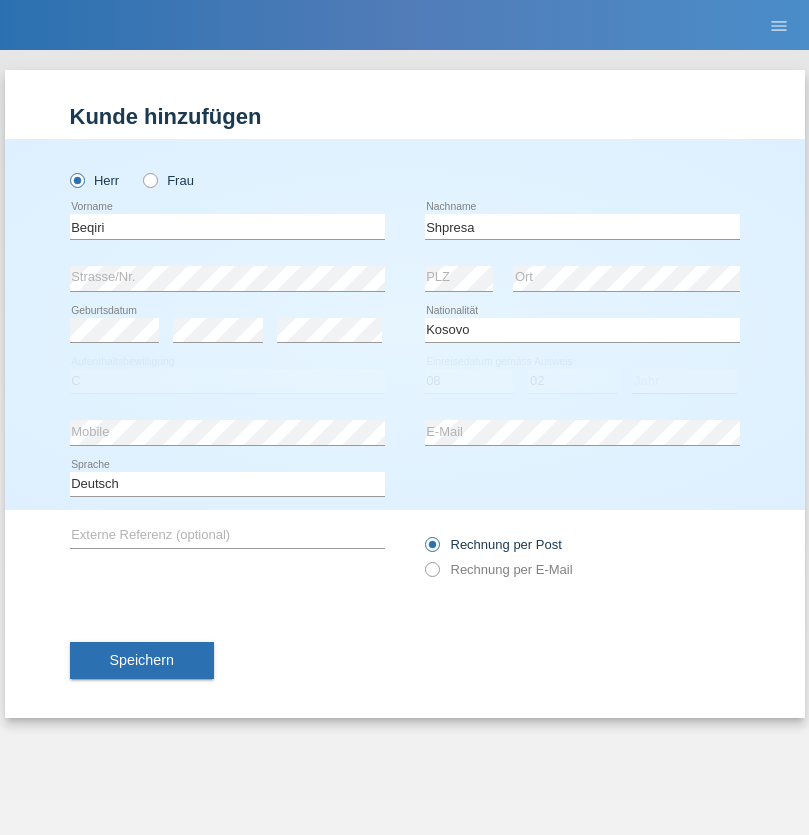 select on "1979" 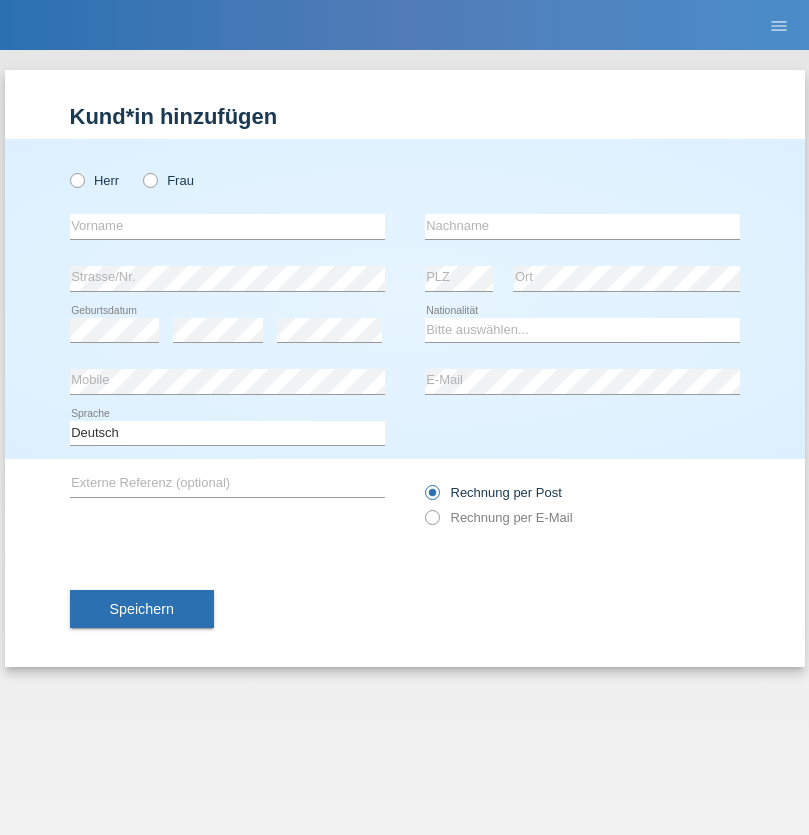 scroll, scrollTop: 0, scrollLeft: 0, axis: both 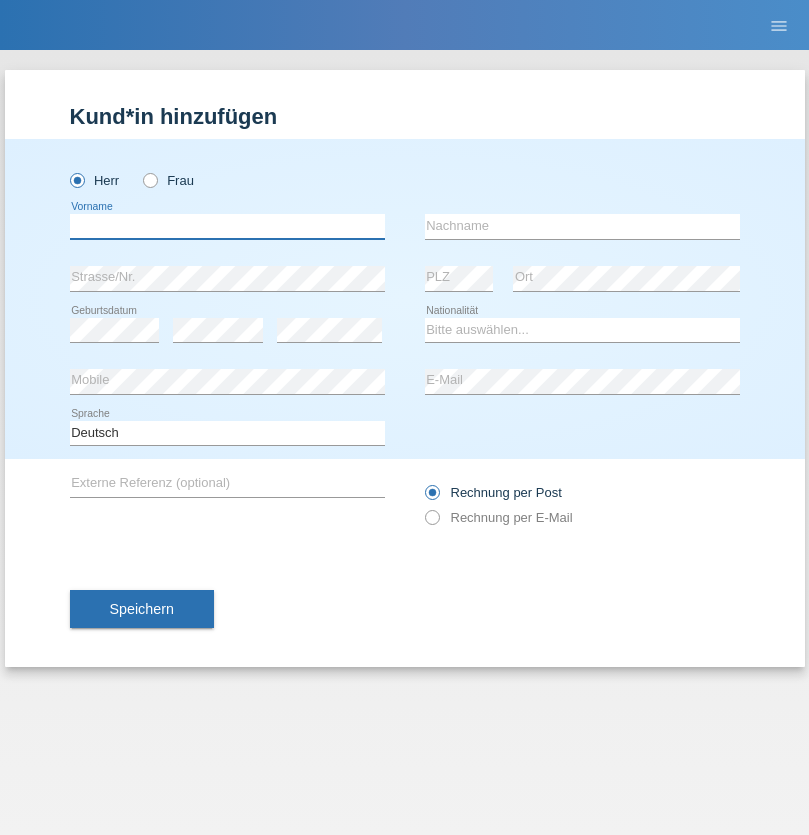 click at bounding box center (227, 226) 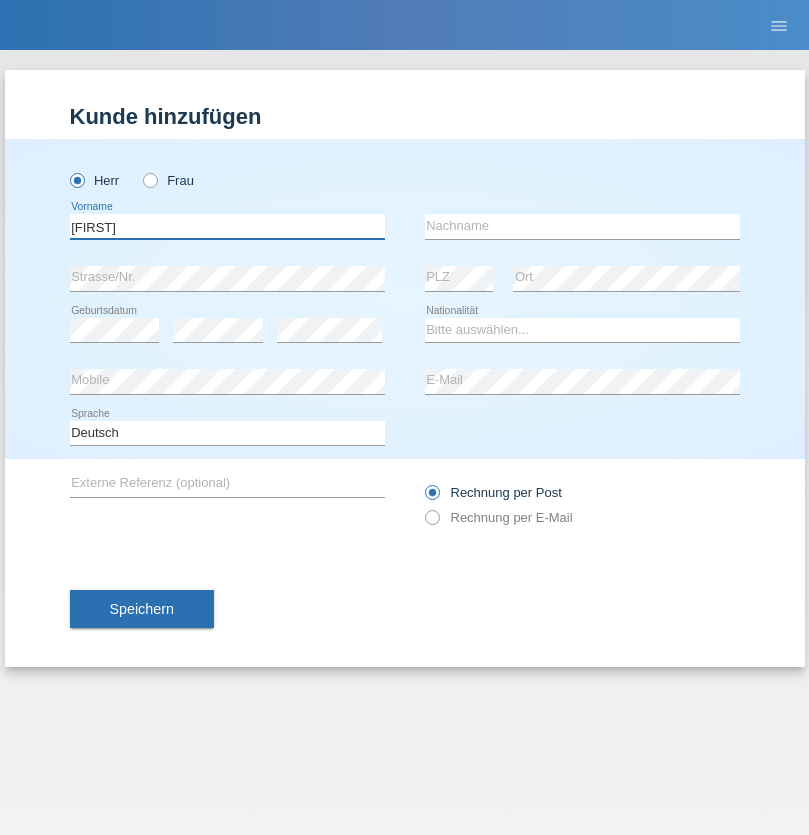 type on "Timo" 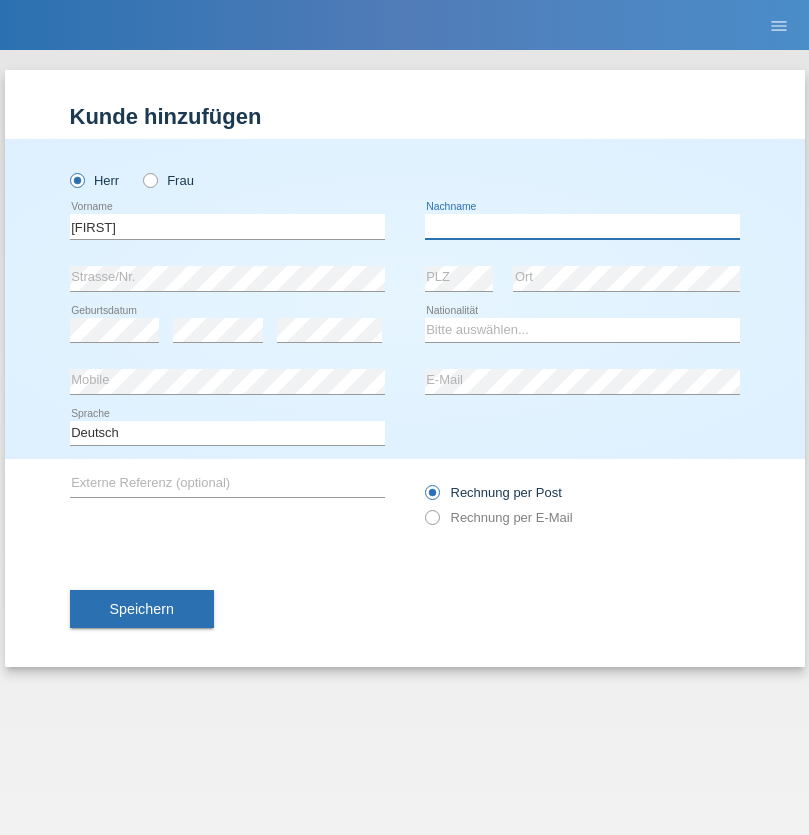 click at bounding box center [582, 226] 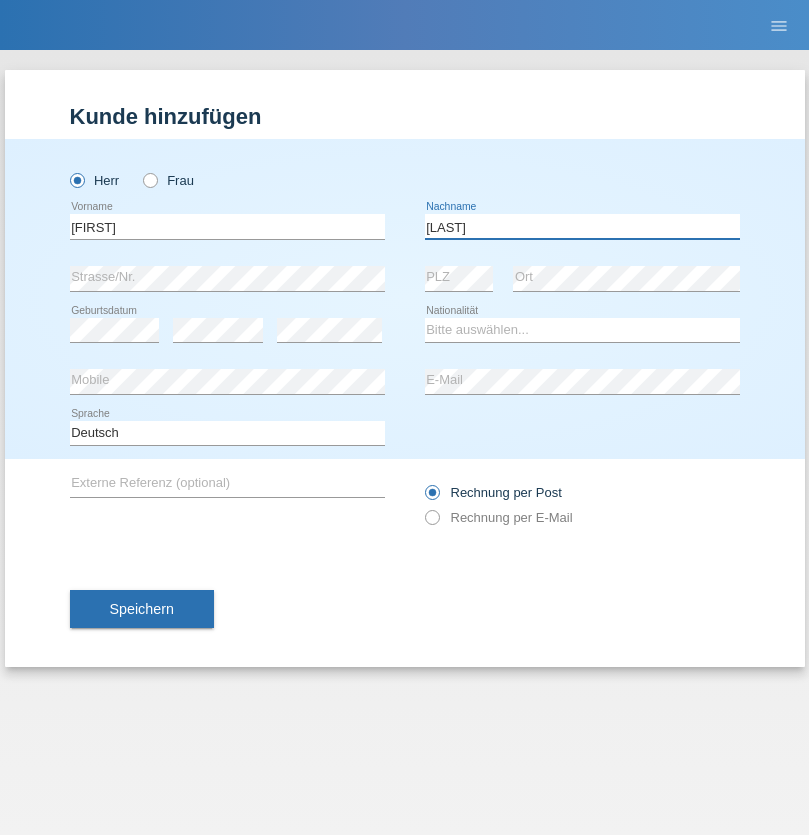 type on "Ledermann" 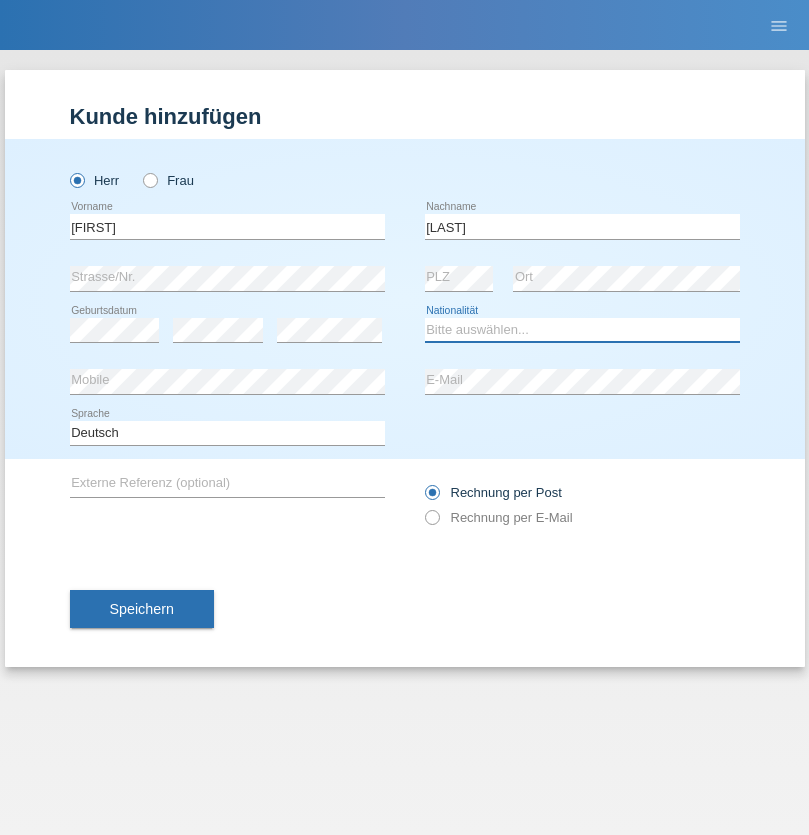 select on "CH" 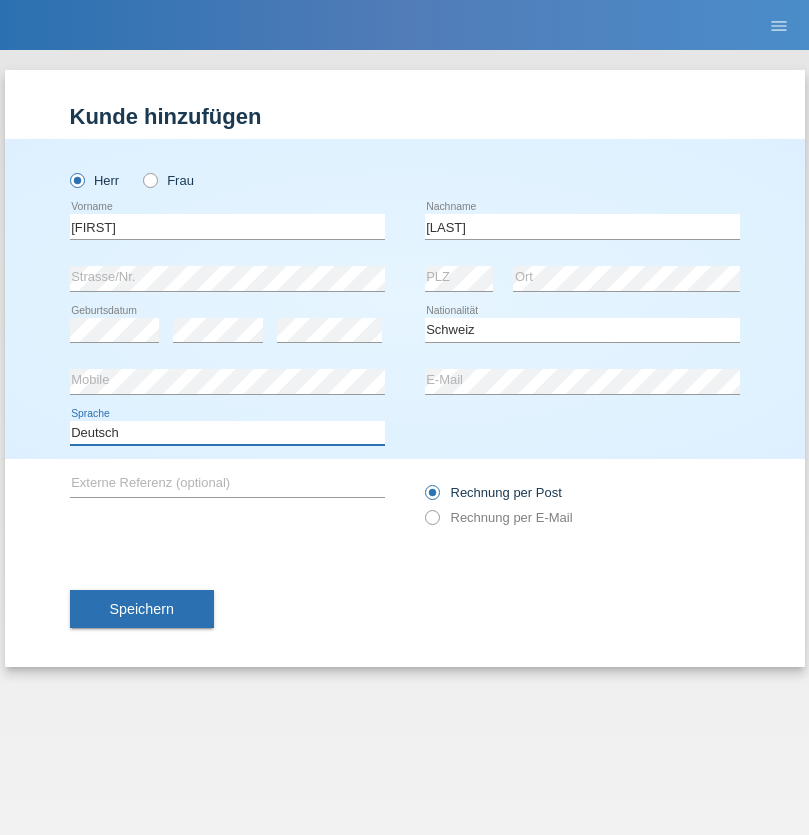 select on "en" 